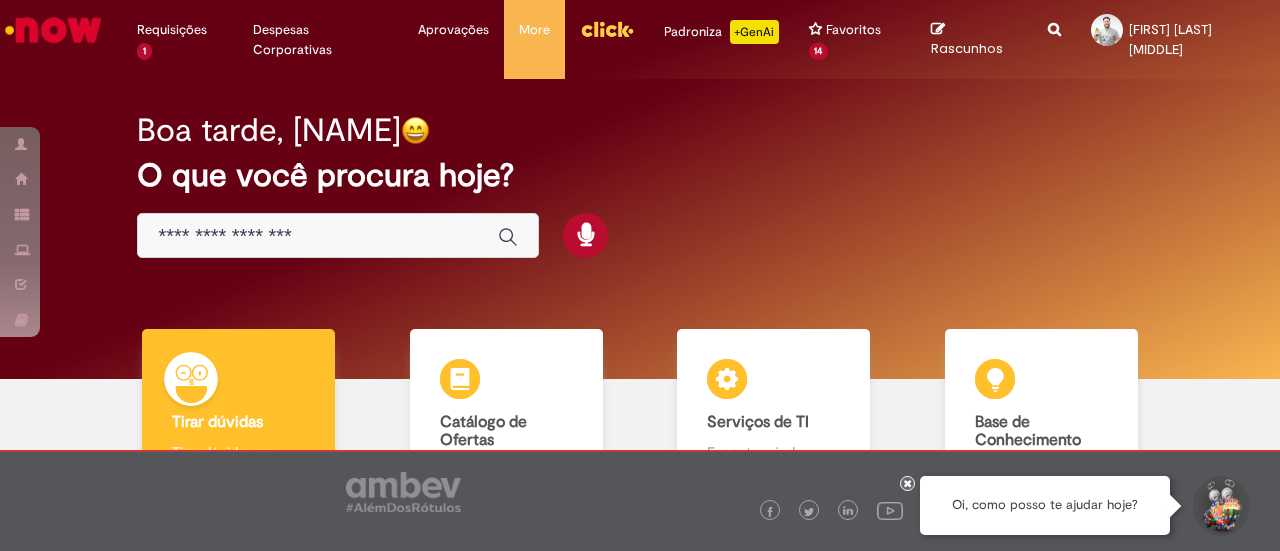scroll, scrollTop: 0, scrollLeft: 0, axis: both 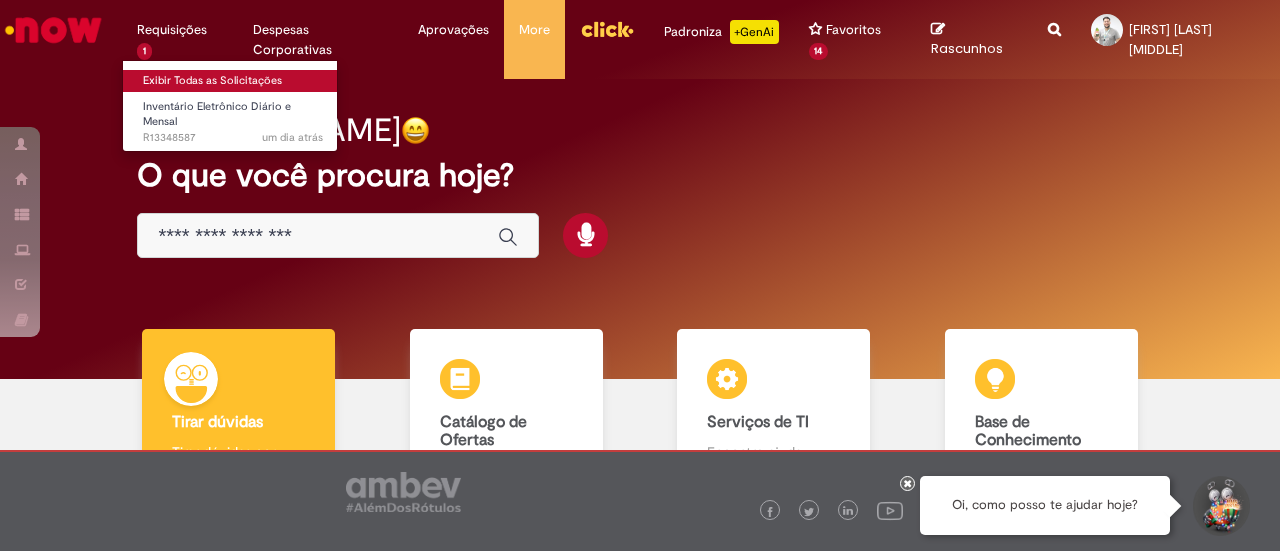 click on "Exibir Todas as Solicitações" at bounding box center (233, 81) 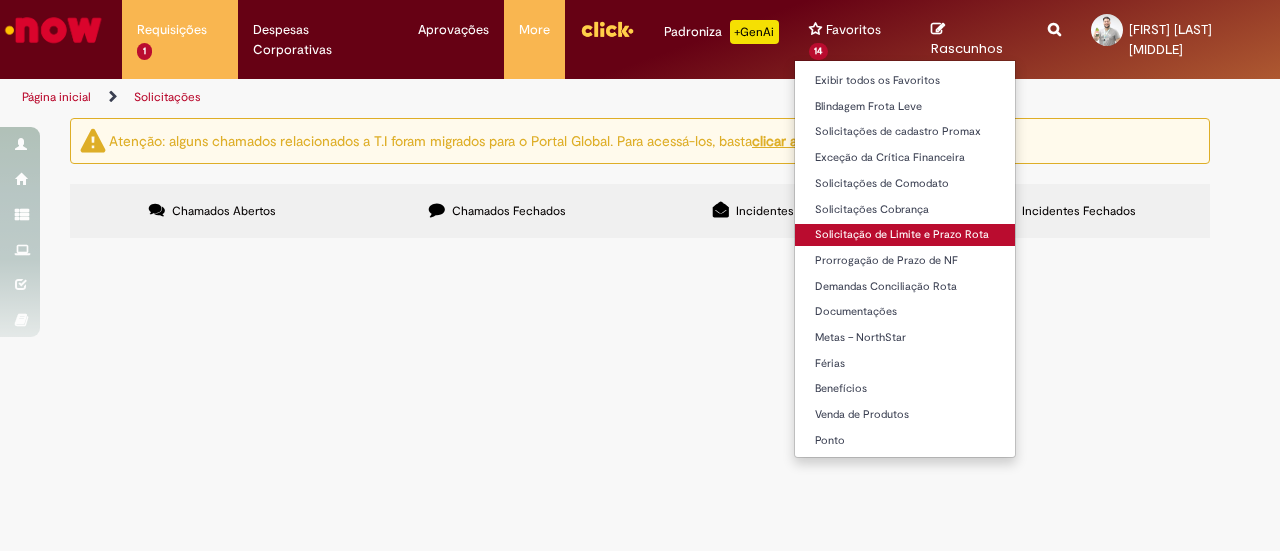 click on "Solicitação de Limite e Prazo Rota" at bounding box center [905, 235] 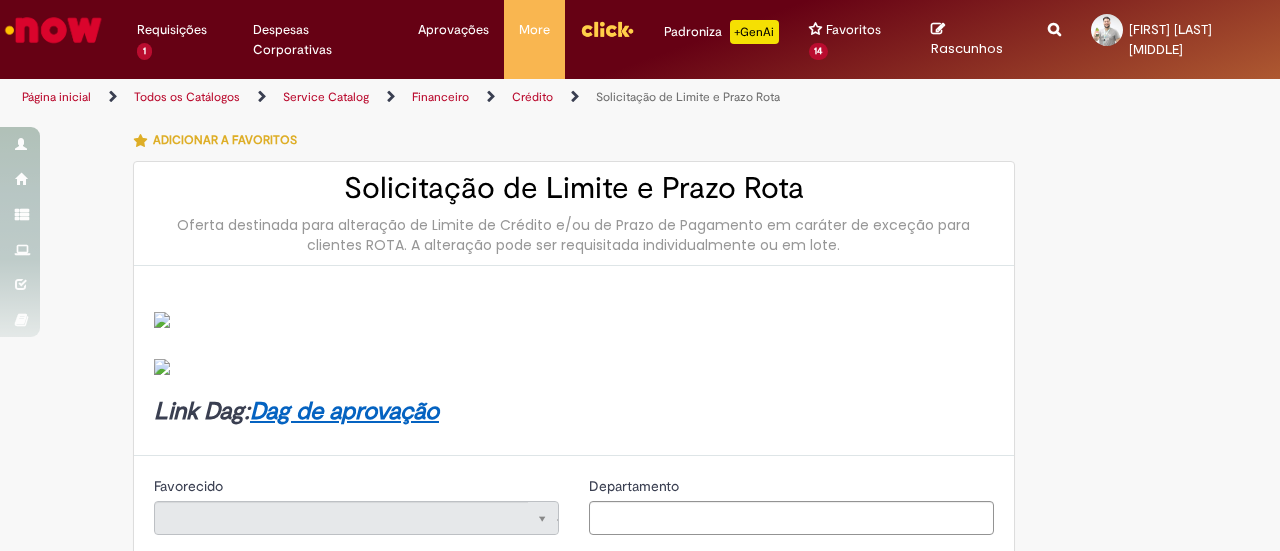 type on "********" 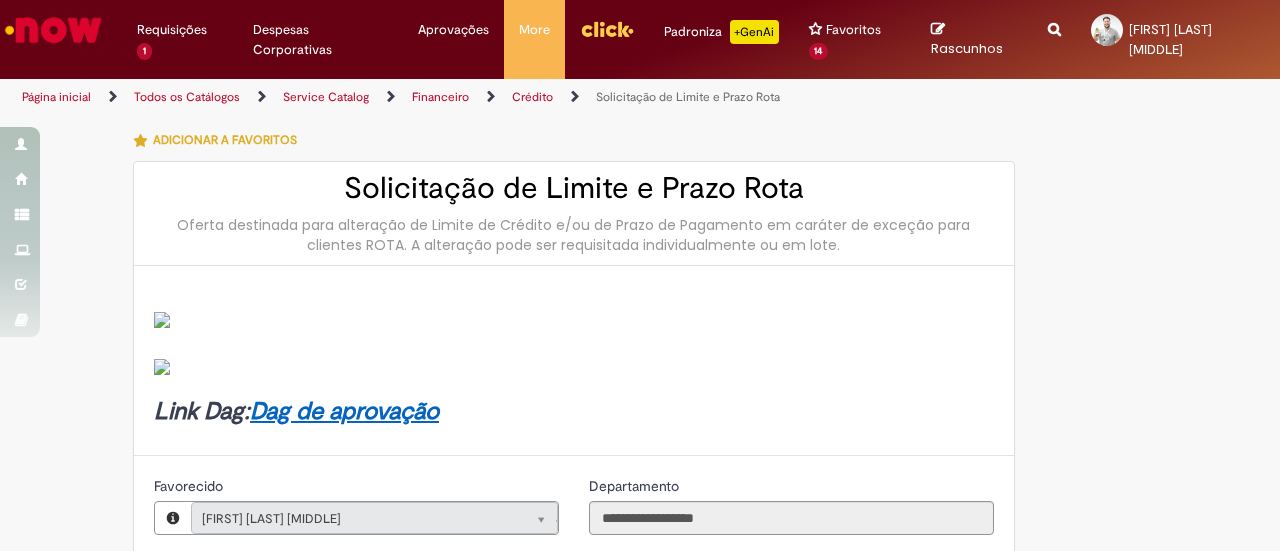 type on "**********" 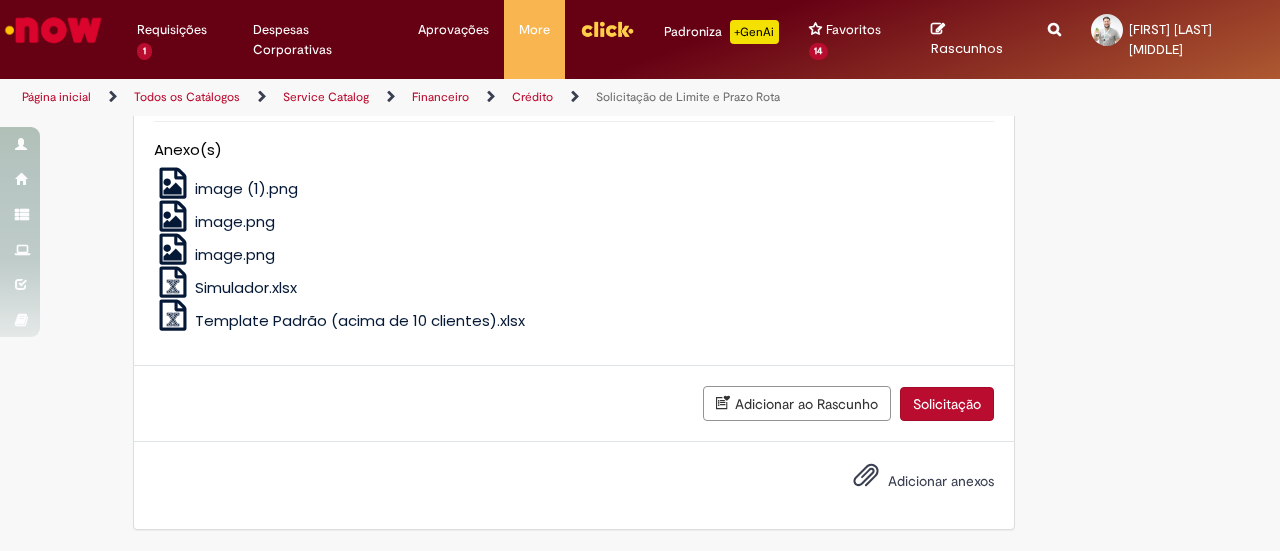 scroll, scrollTop: 1600, scrollLeft: 0, axis: vertical 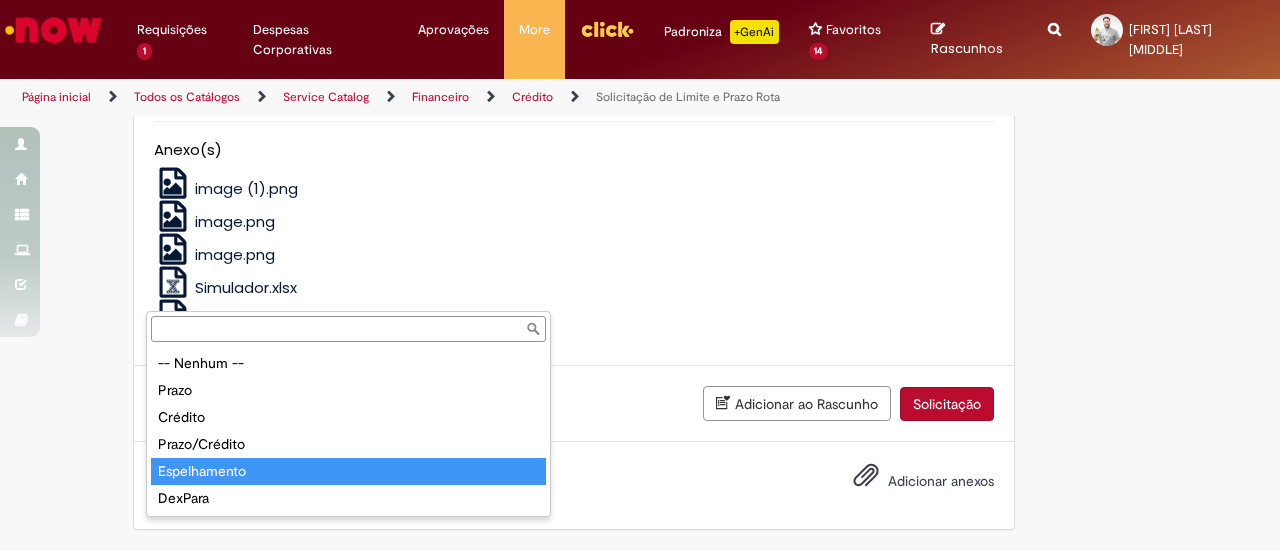 type on "*******" 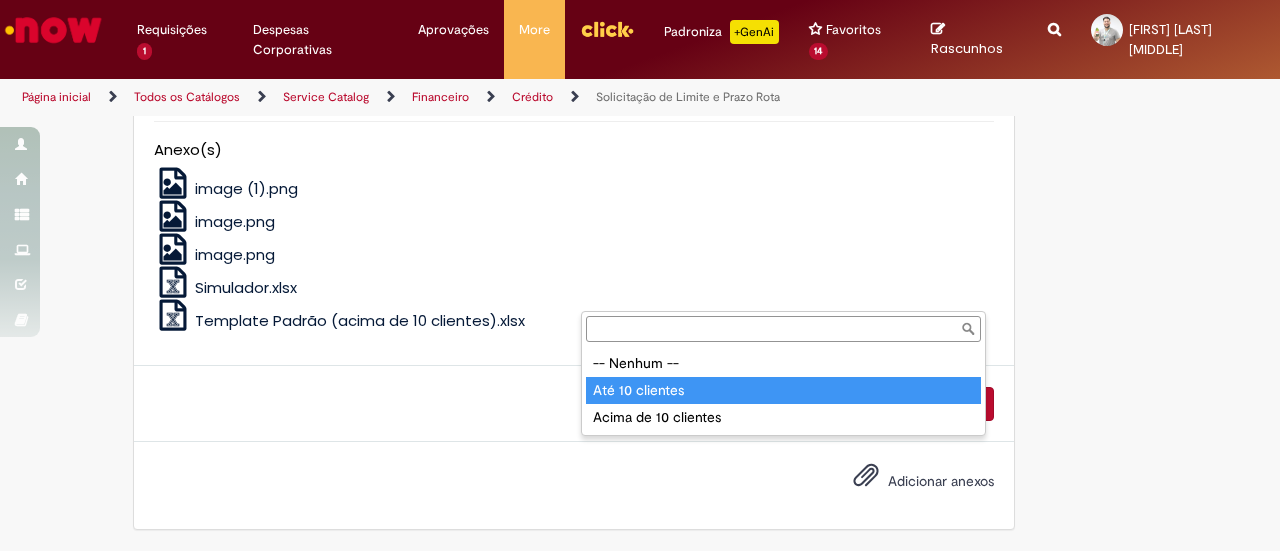 drag, startPoint x: 660, startPoint y: 387, endPoint x: 634, endPoint y: 384, distance: 26.172504 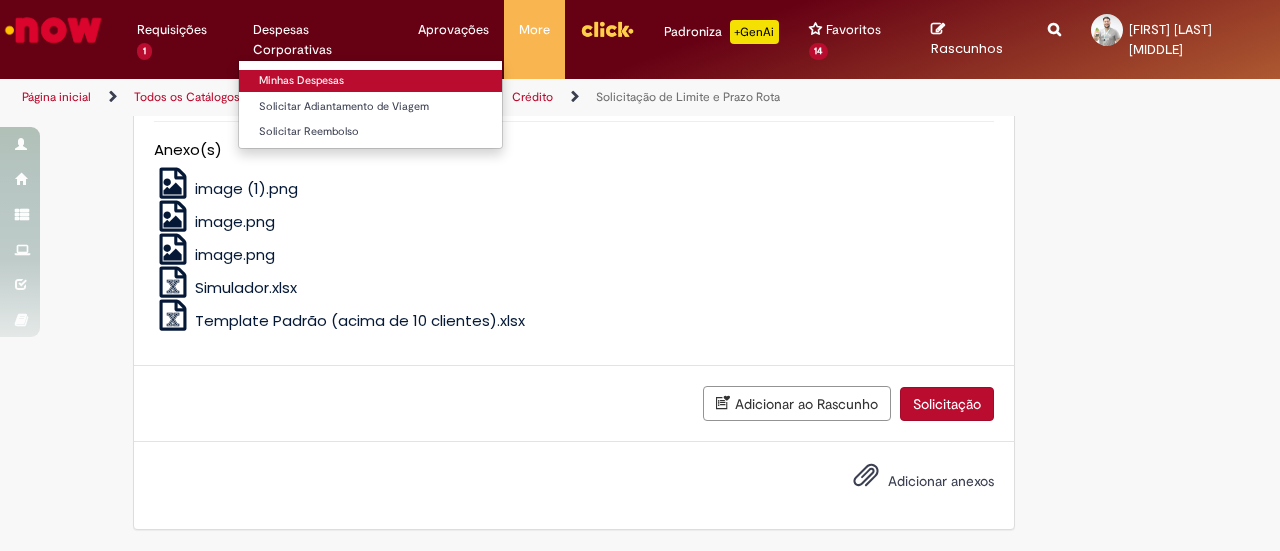 click on "Minhas Despesas" at bounding box center (370, 81) 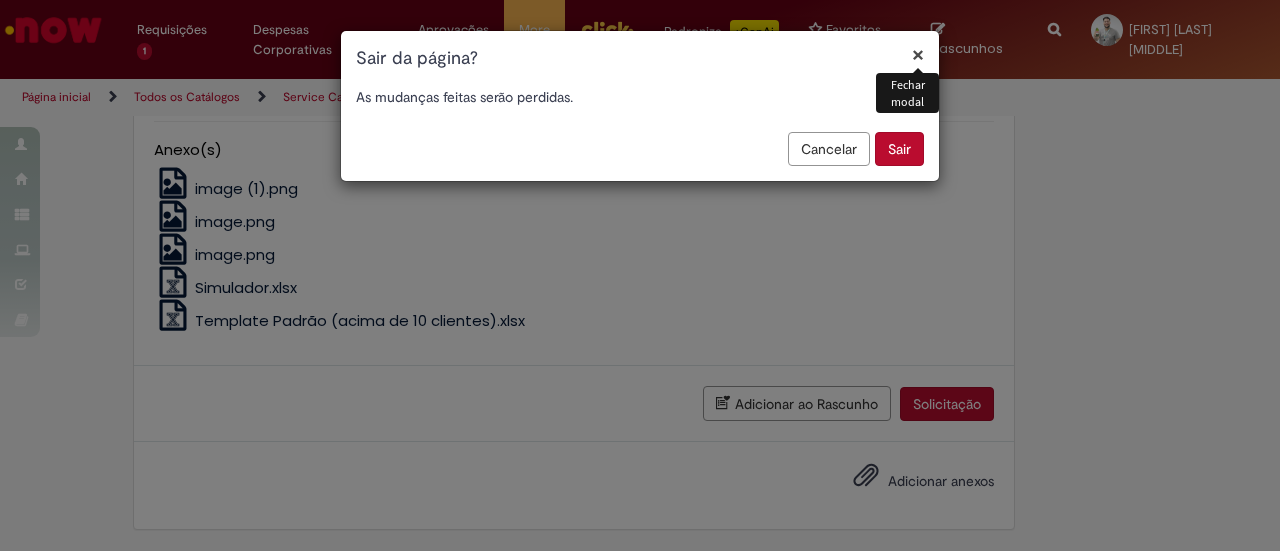 click on "Cancelar" at bounding box center [829, 149] 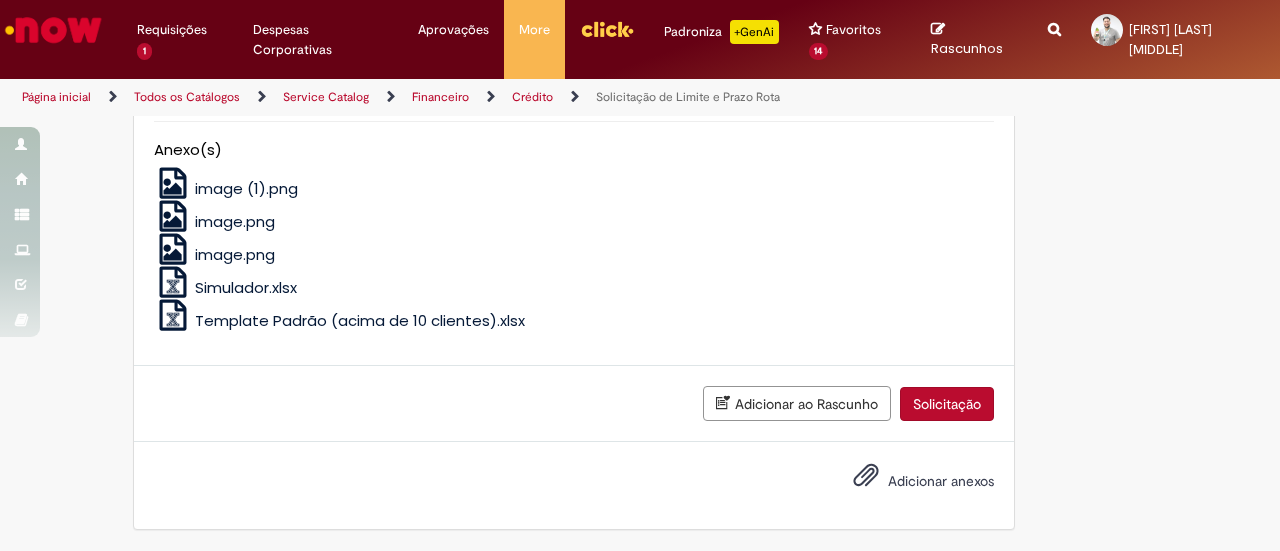 scroll, scrollTop: 1500, scrollLeft: 0, axis: vertical 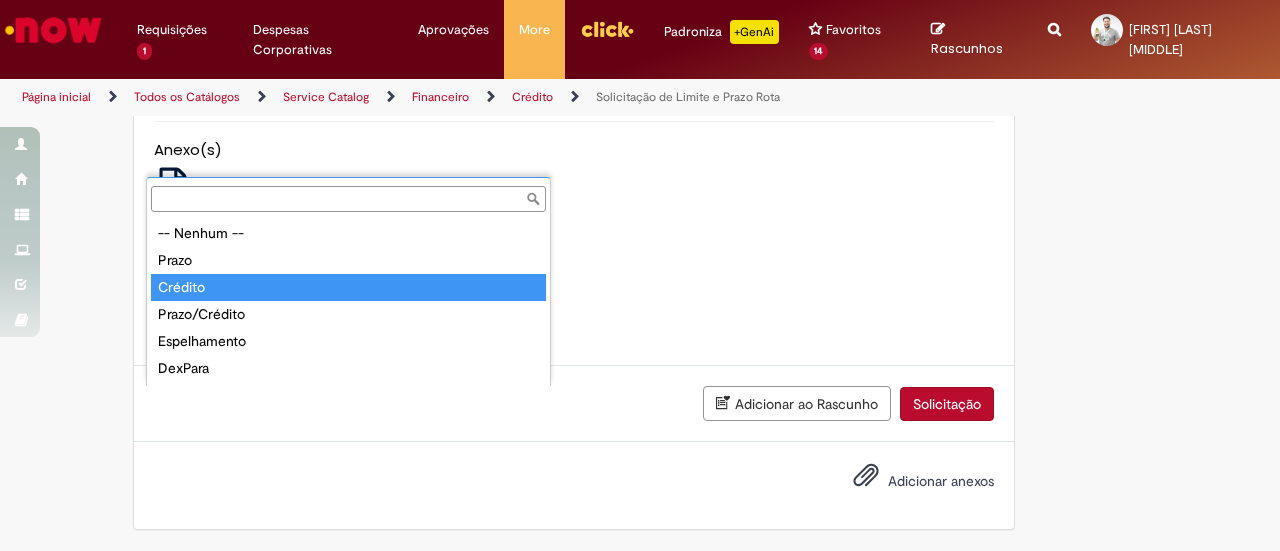 type on "*******" 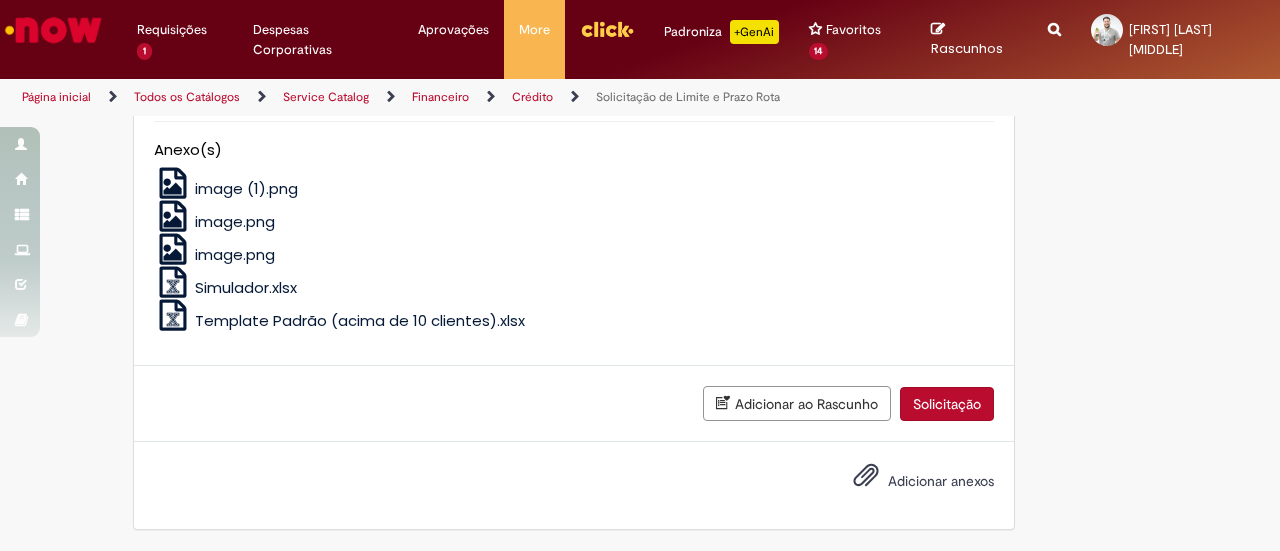scroll, scrollTop: 1700, scrollLeft: 0, axis: vertical 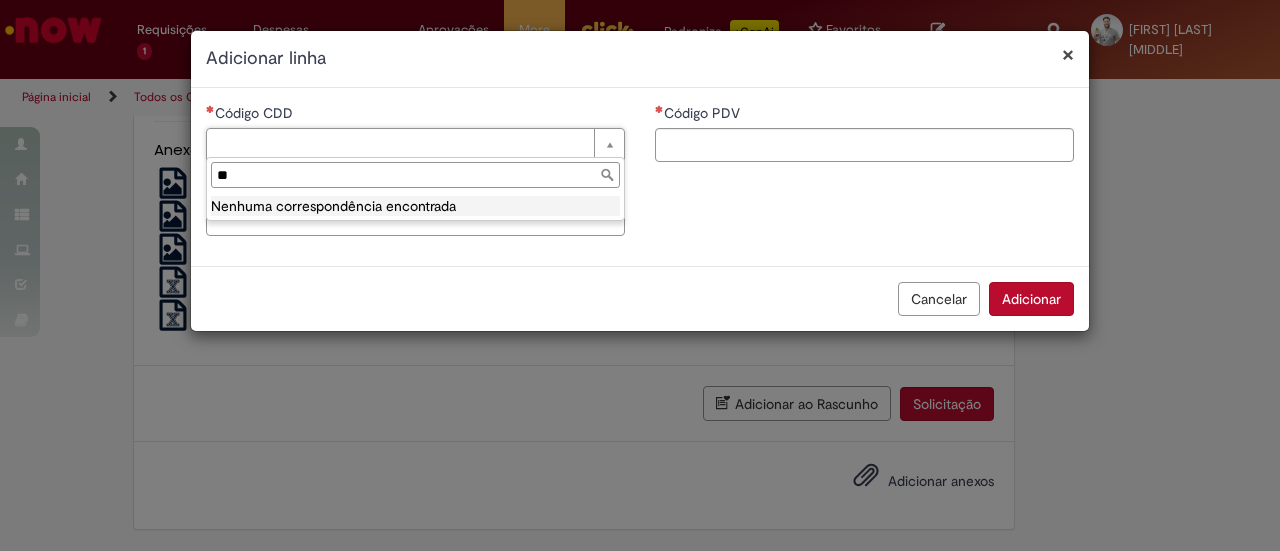 type on "*" 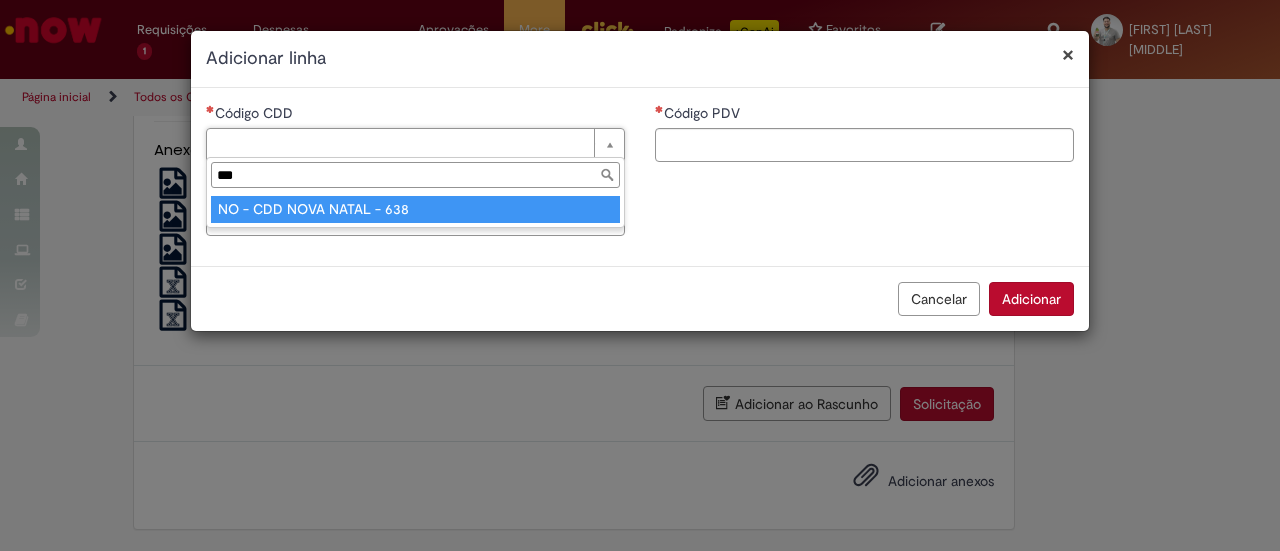 type on "***" 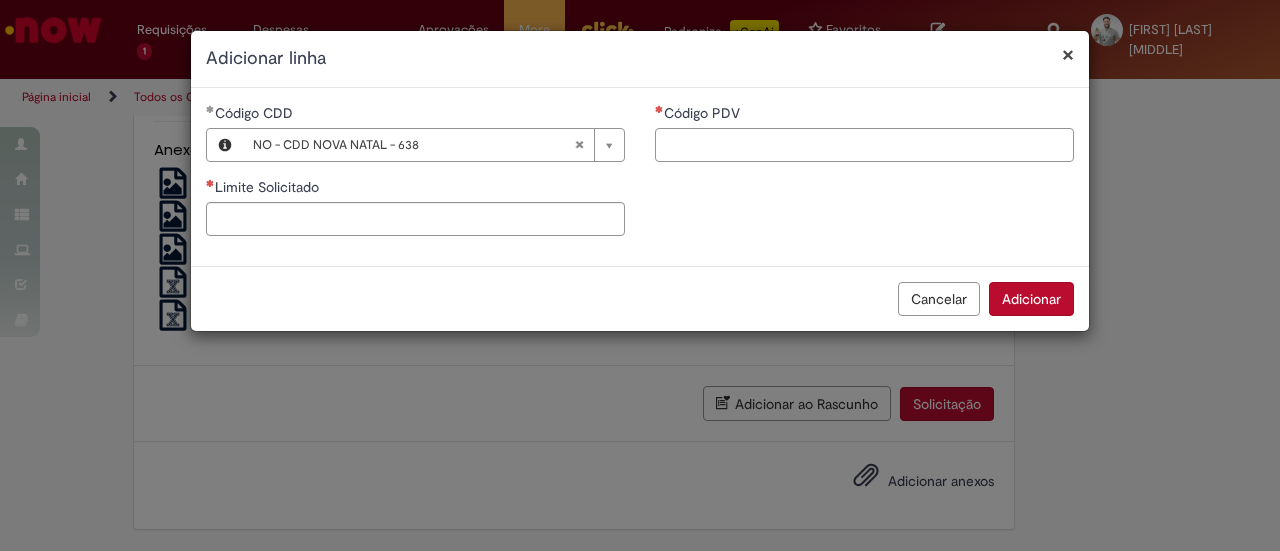 click on "Código PDV" at bounding box center [864, 145] 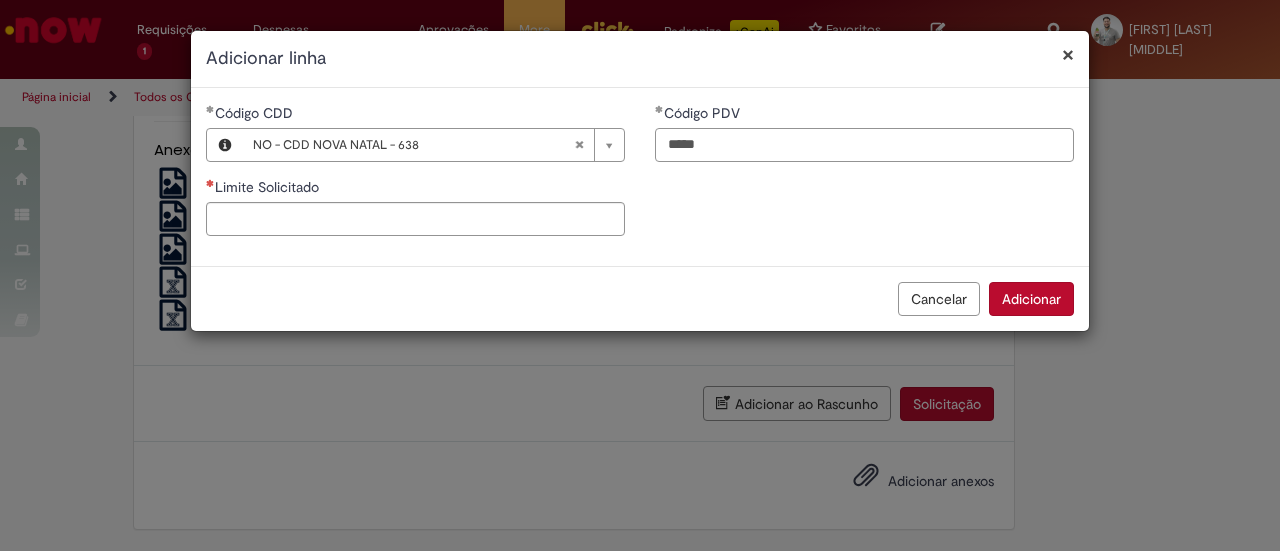 type on "*****" 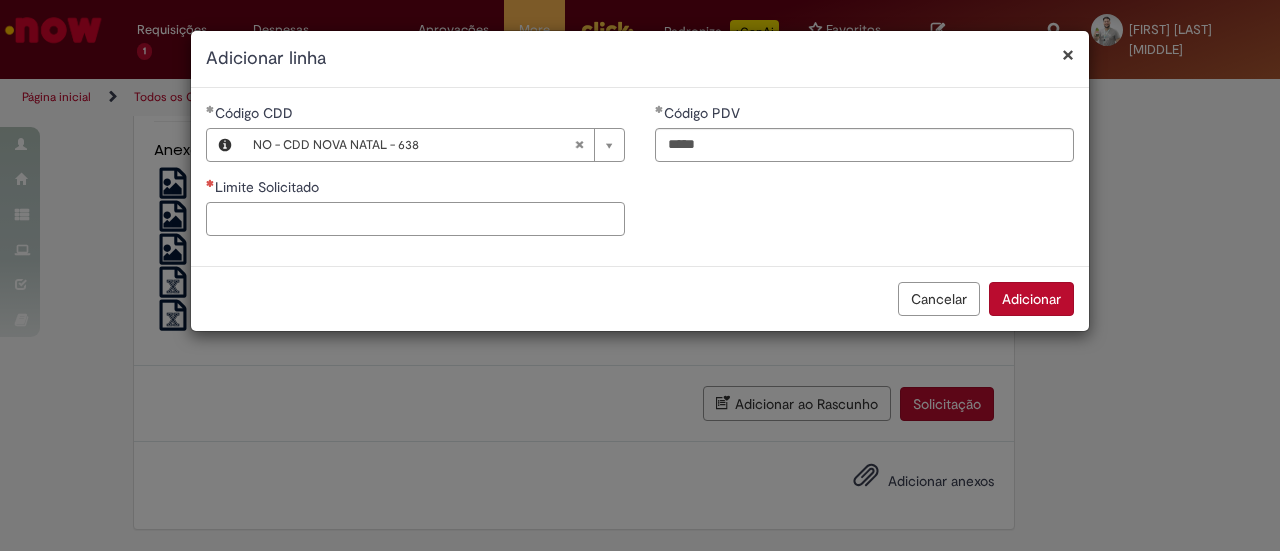 click on "Limite Solicitado" at bounding box center [415, 219] 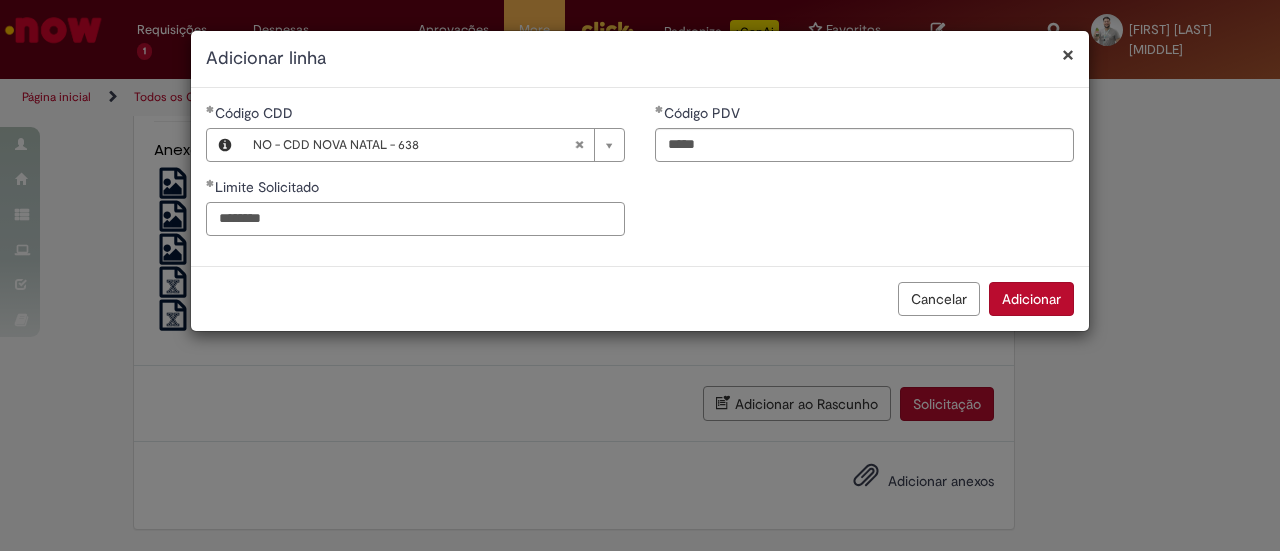 drag, startPoint x: 332, startPoint y: 215, endPoint x: 183, endPoint y: 191, distance: 150.9205 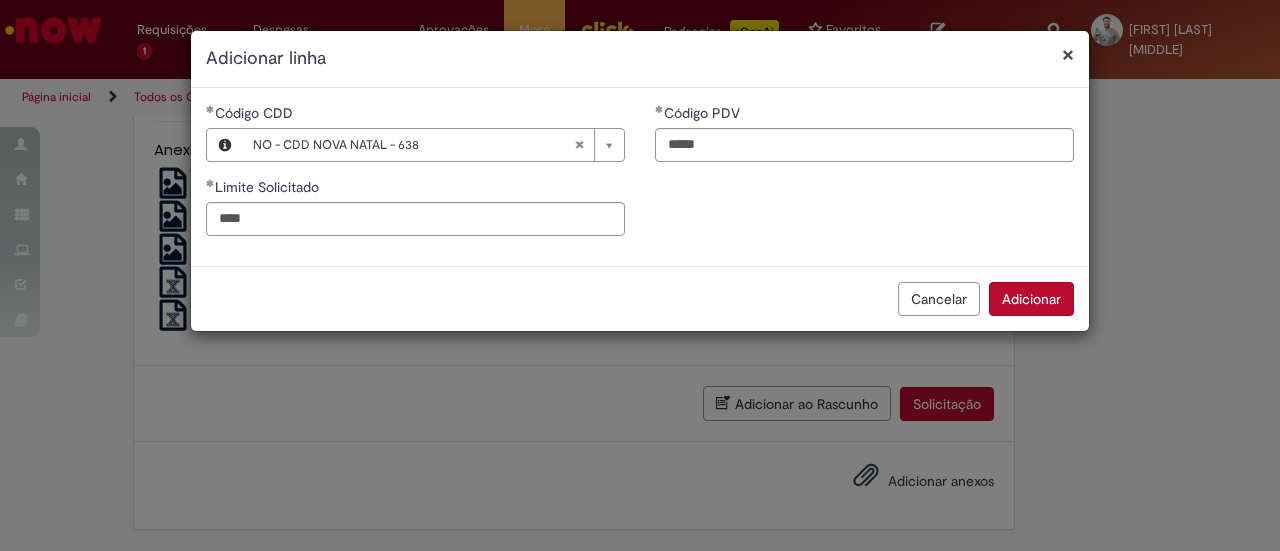 type on "********" 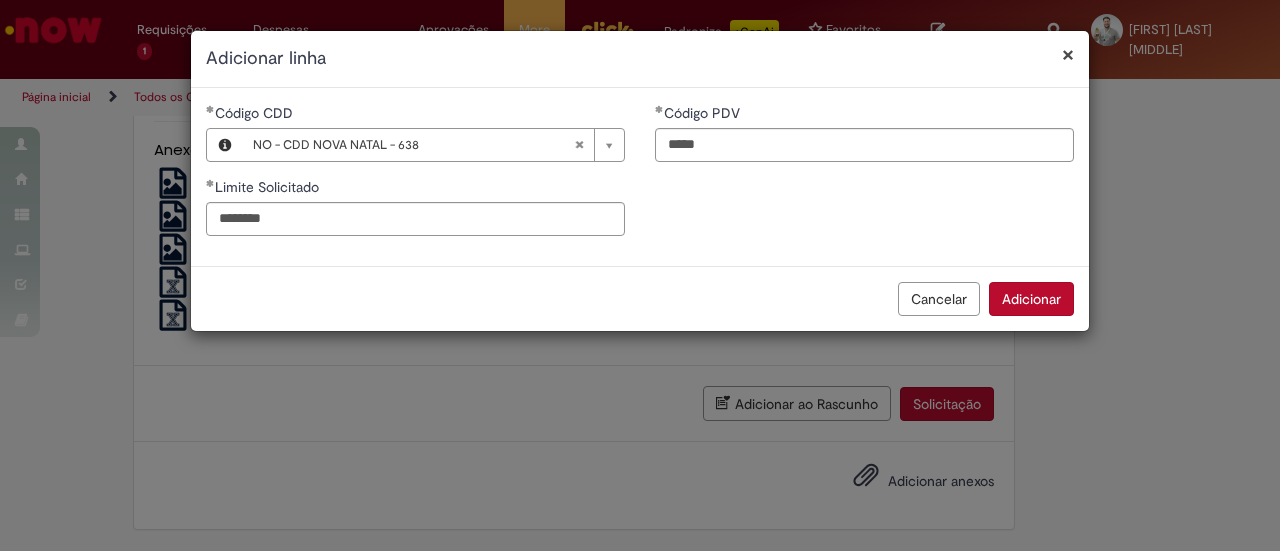 click on "Adicionar" at bounding box center (1031, 299) 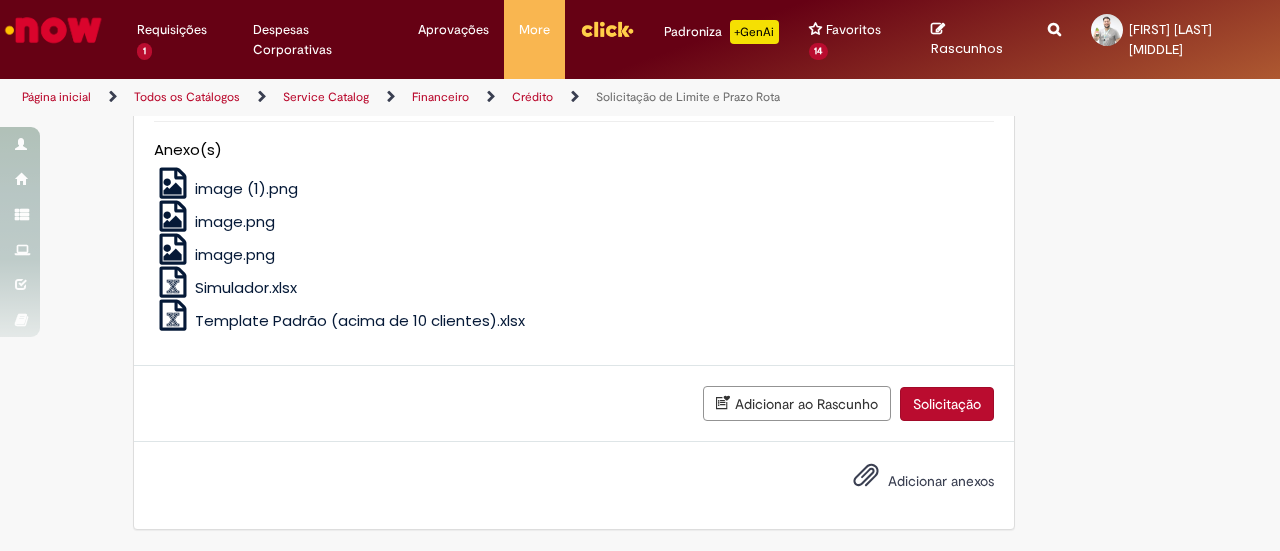 scroll, scrollTop: 1900, scrollLeft: 0, axis: vertical 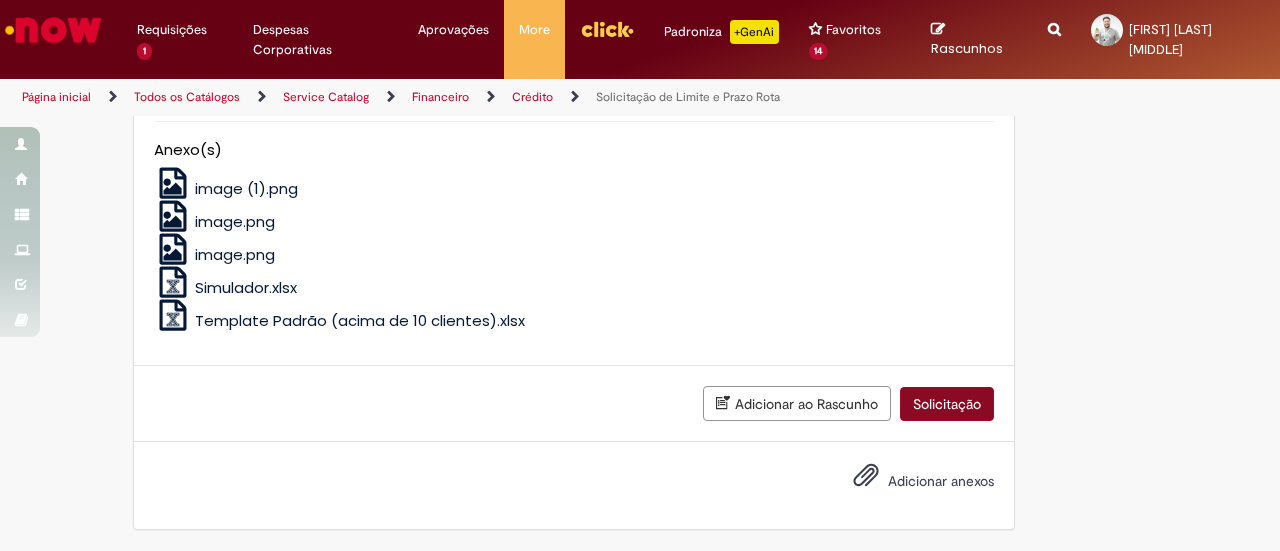 type on "**********" 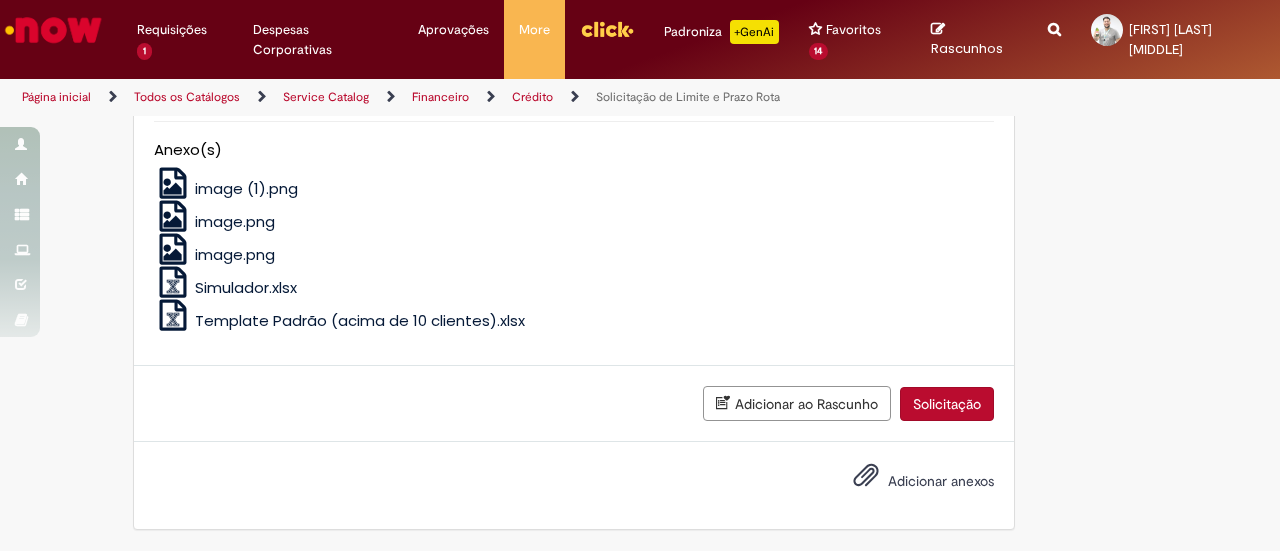 click on "Solicitação" at bounding box center (947, 404) 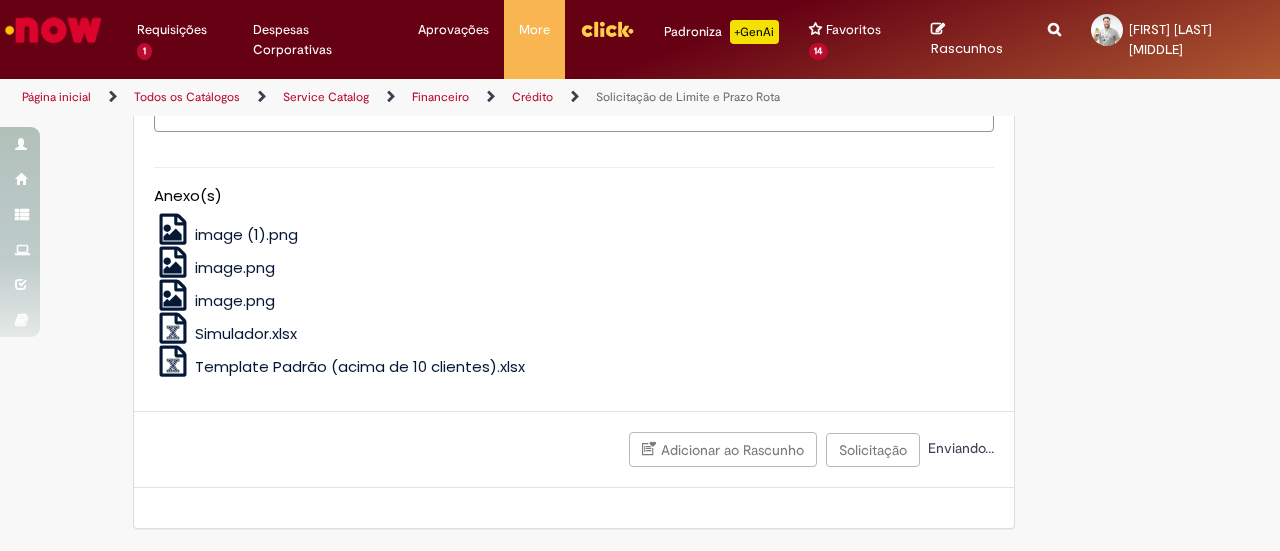 scroll, scrollTop: 1830, scrollLeft: 0, axis: vertical 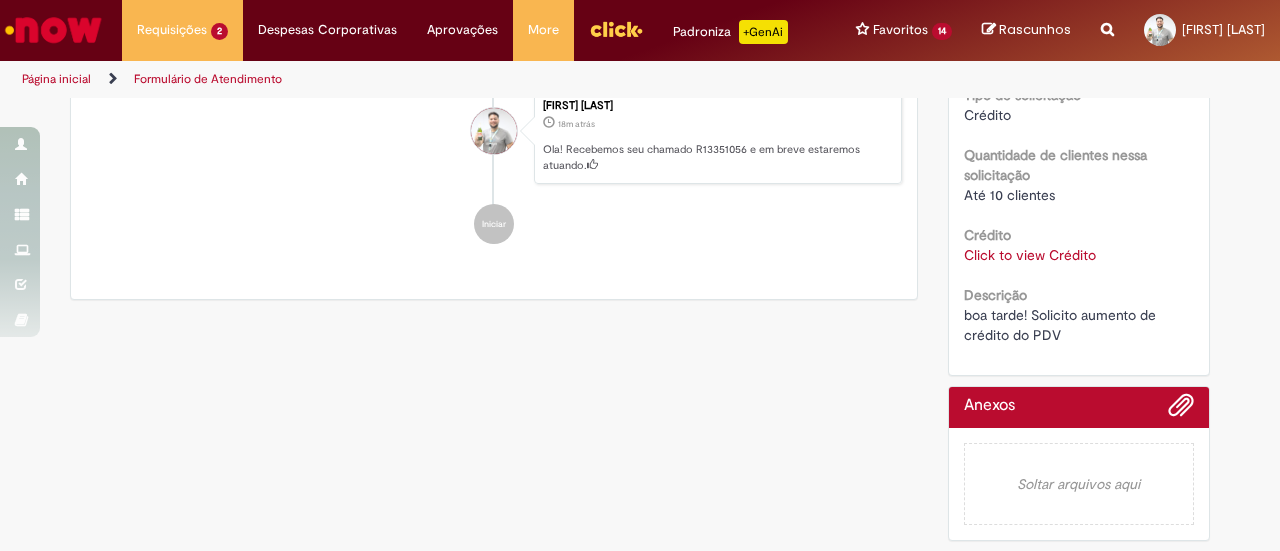 click on "Click to view Crédito" at bounding box center (1030, 255) 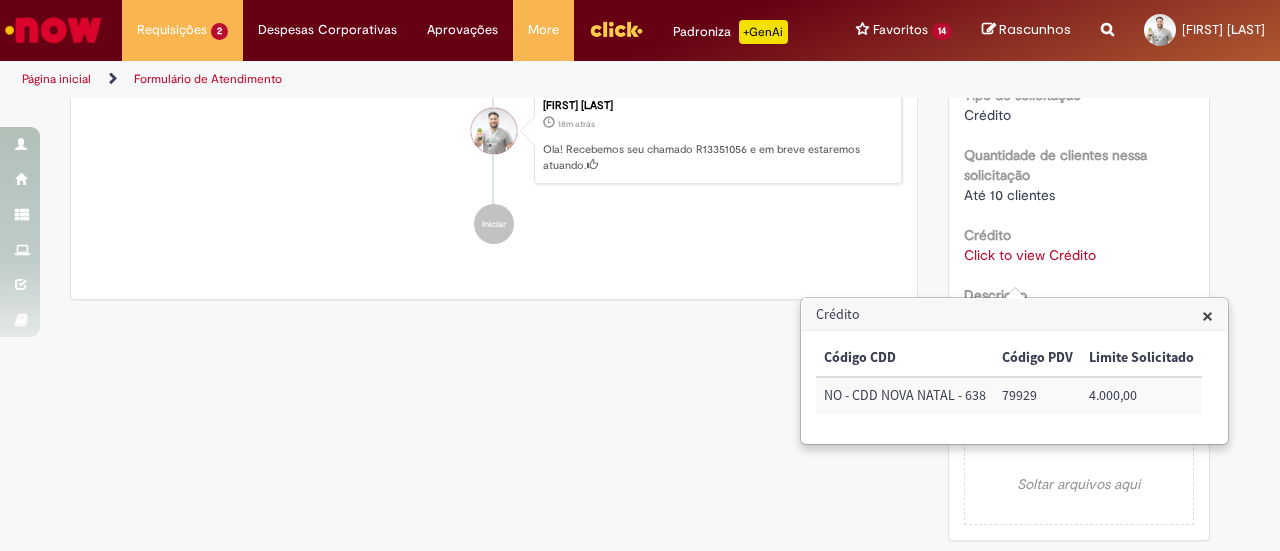 click on "Crédito" at bounding box center (1014, 315) 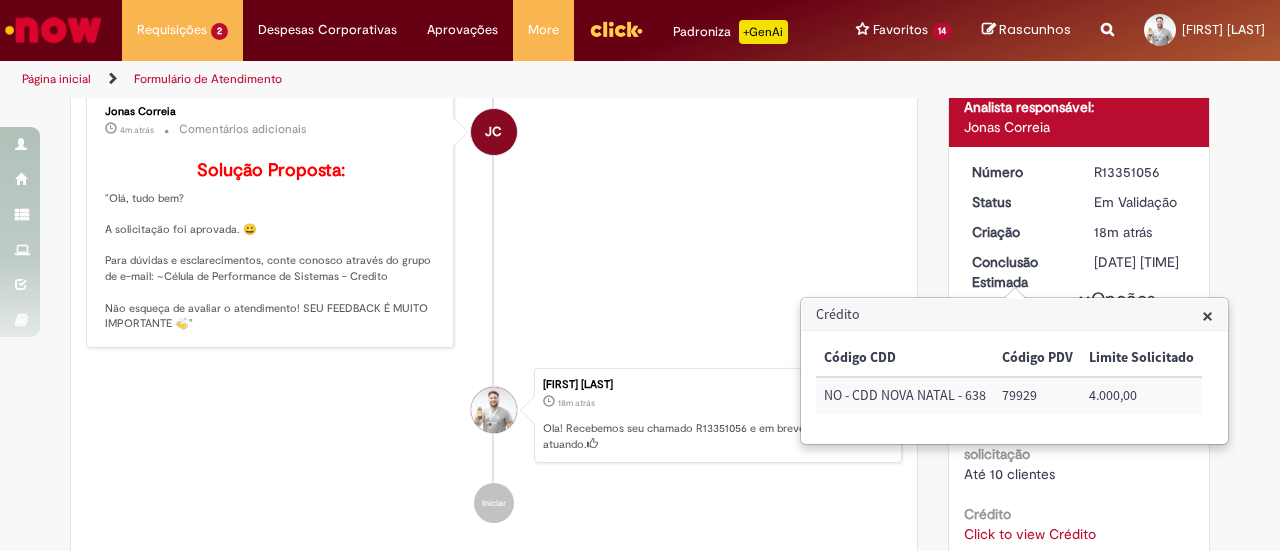 scroll, scrollTop: 0, scrollLeft: 0, axis: both 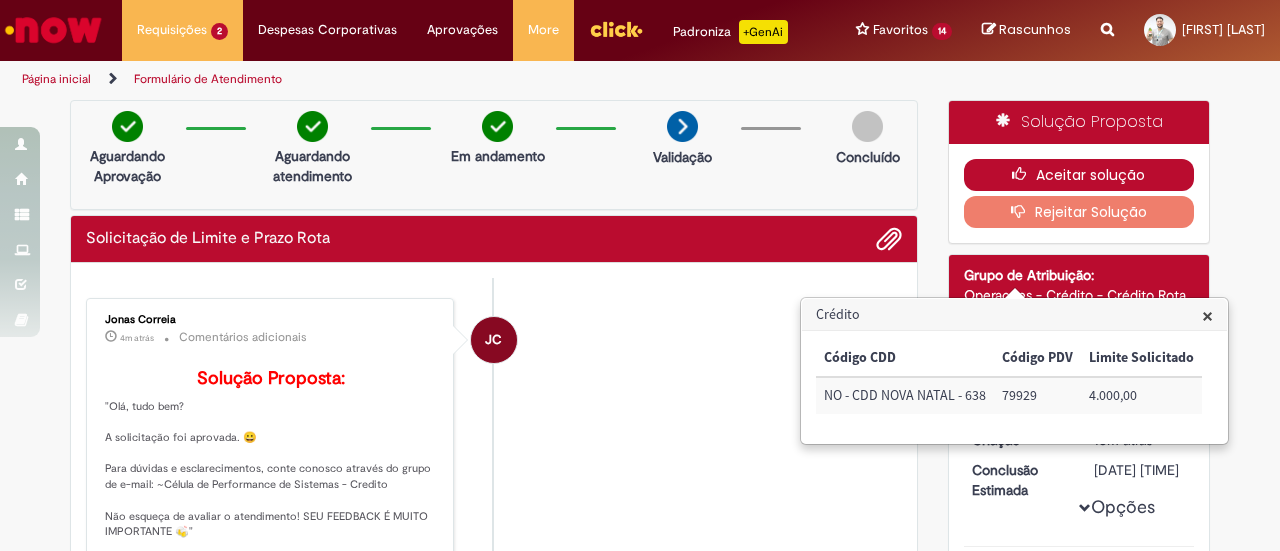 click on "Aceitar solução" at bounding box center [1079, 175] 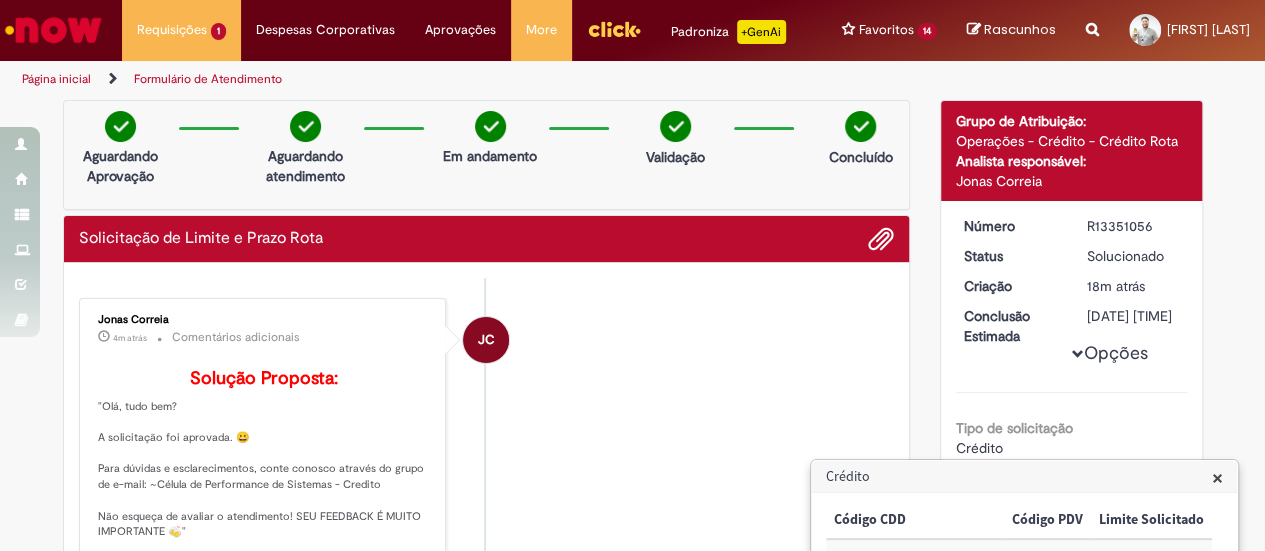 click on "JC
[FIRST] [LAST]
4m atrás 4 minutos atrás     Comentários adicionais
Solução Proposta:
"Olá, tudo bem?
A solicitação foi aprovada. 😀
Para dúvidas e esclarecimentos, conte conosco através do grupo de e-mail: ~Célula de Performance de Sistemas - Credito
Não esqueça de avaliar o atendimento! SEU FEEDBACK É MUITO IMPORTANTE 🍻"" at bounding box center (487, 427) 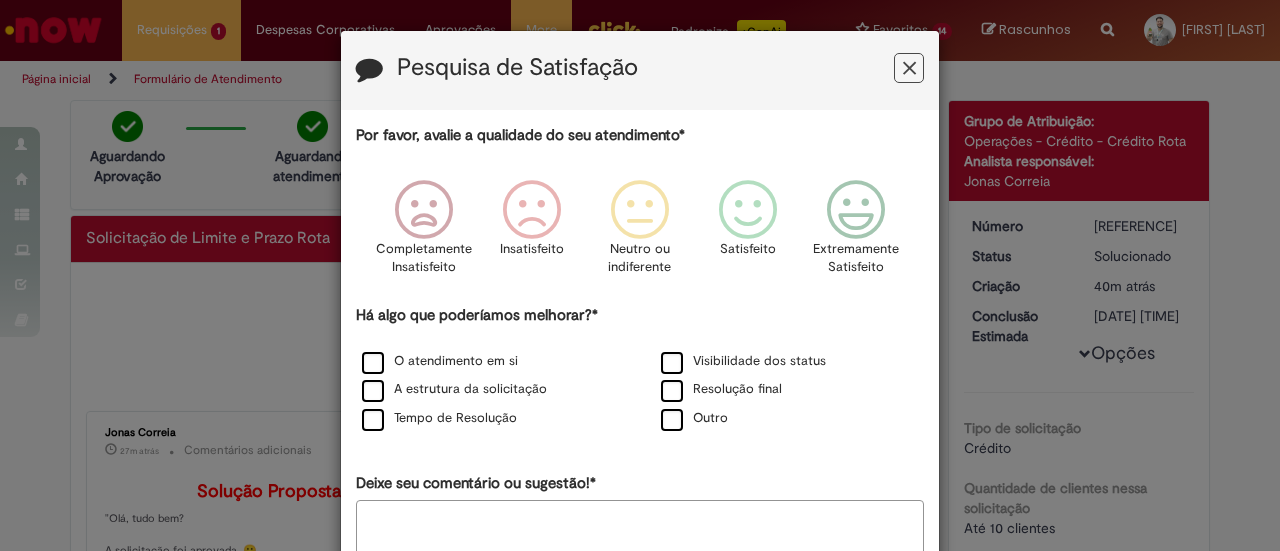 scroll, scrollTop: 0, scrollLeft: 0, axis: both 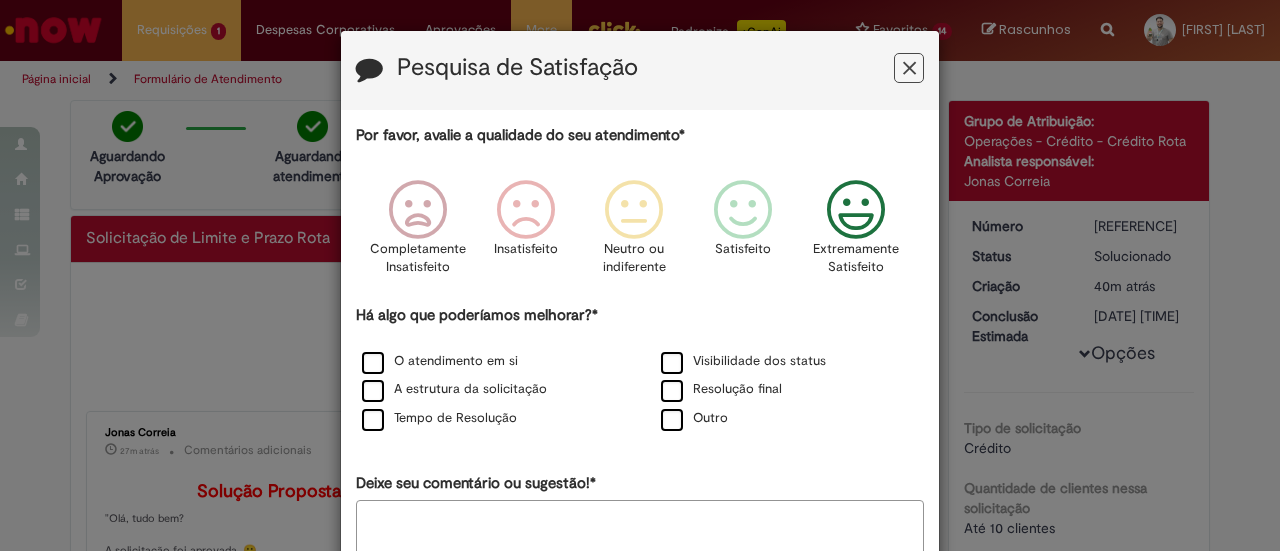 click at bounding box center (856, 210) 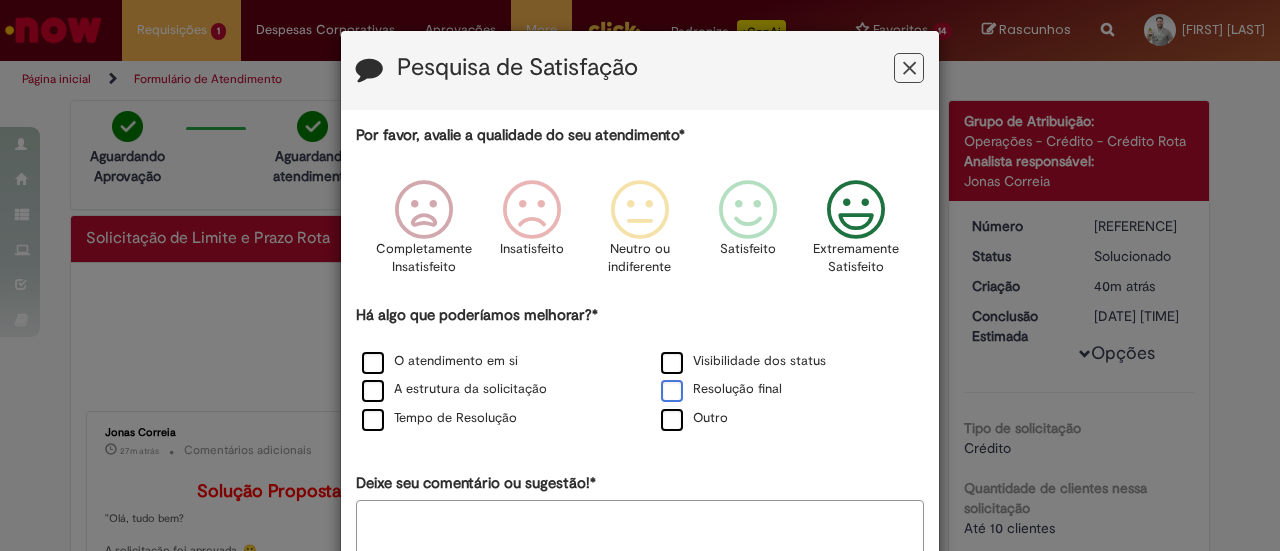 click on "Resolução final" at bounding box center [721, 389] 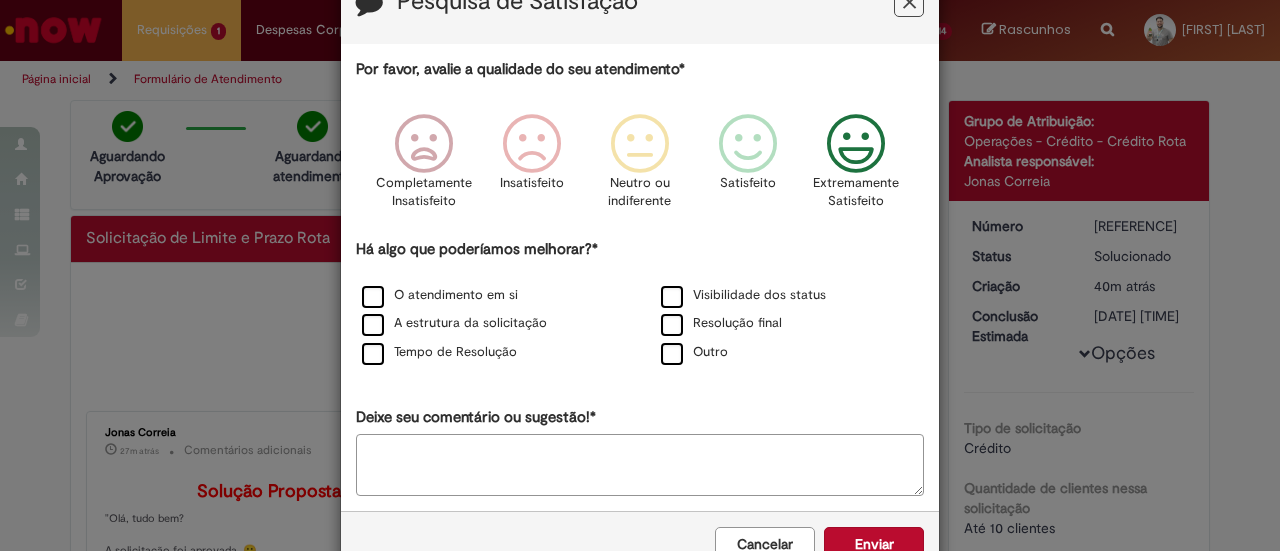 scroll, scrollTop: 119, scrollLeft: 0, axis: vertical 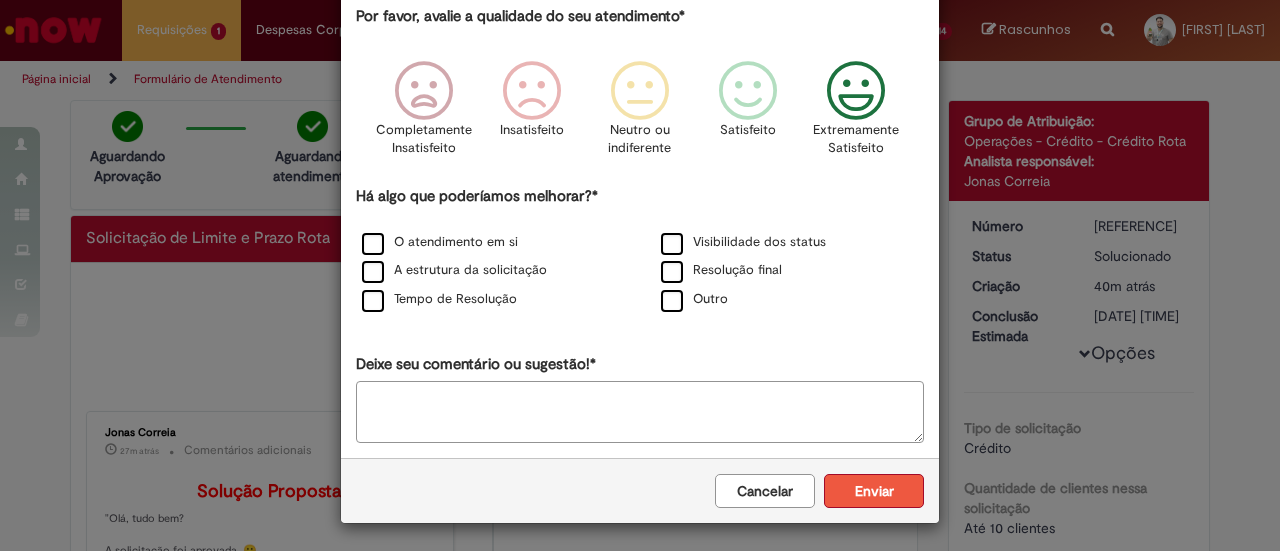 click on "Enviar" at bounding box center (874, 491) 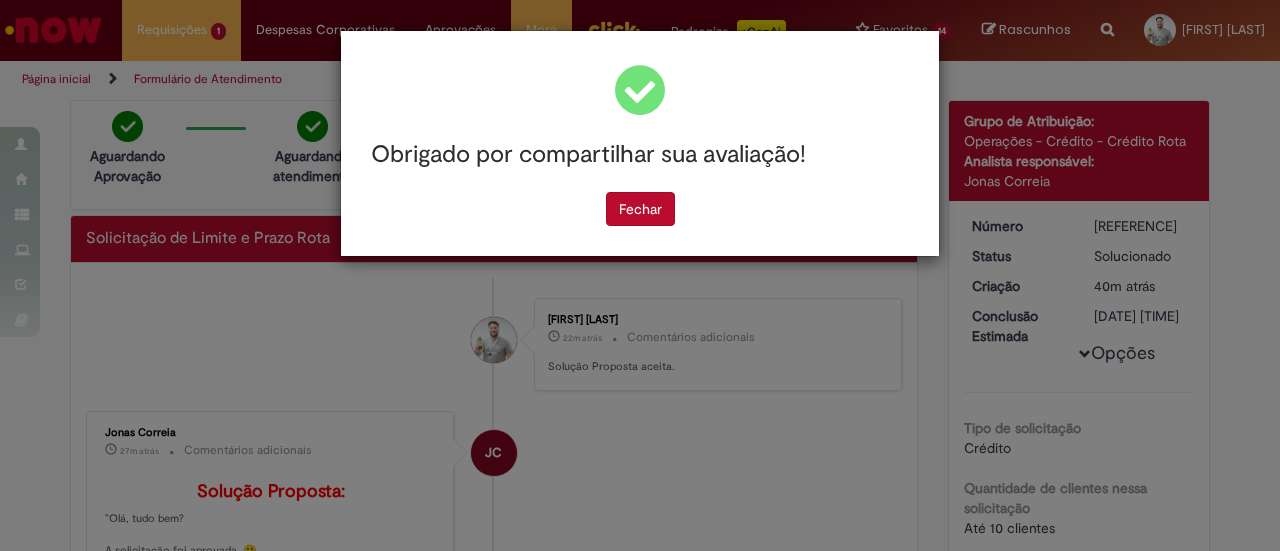 scroll, scrollTop: 0, scrollLeft: 0, axis: both 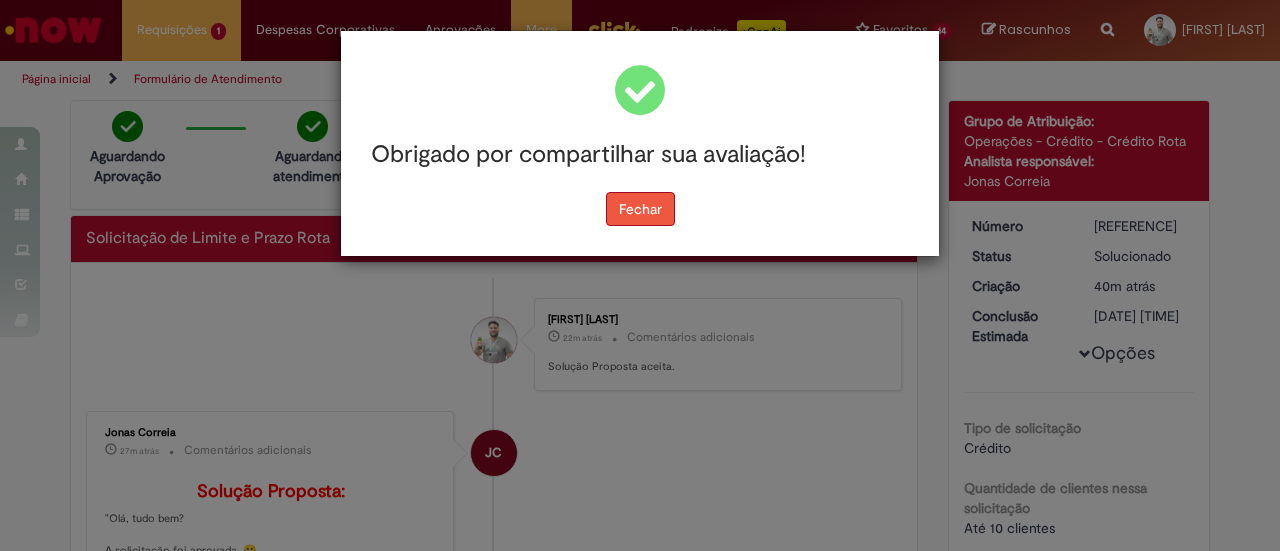 click on "Fechar" at bounding box center [640, 209] 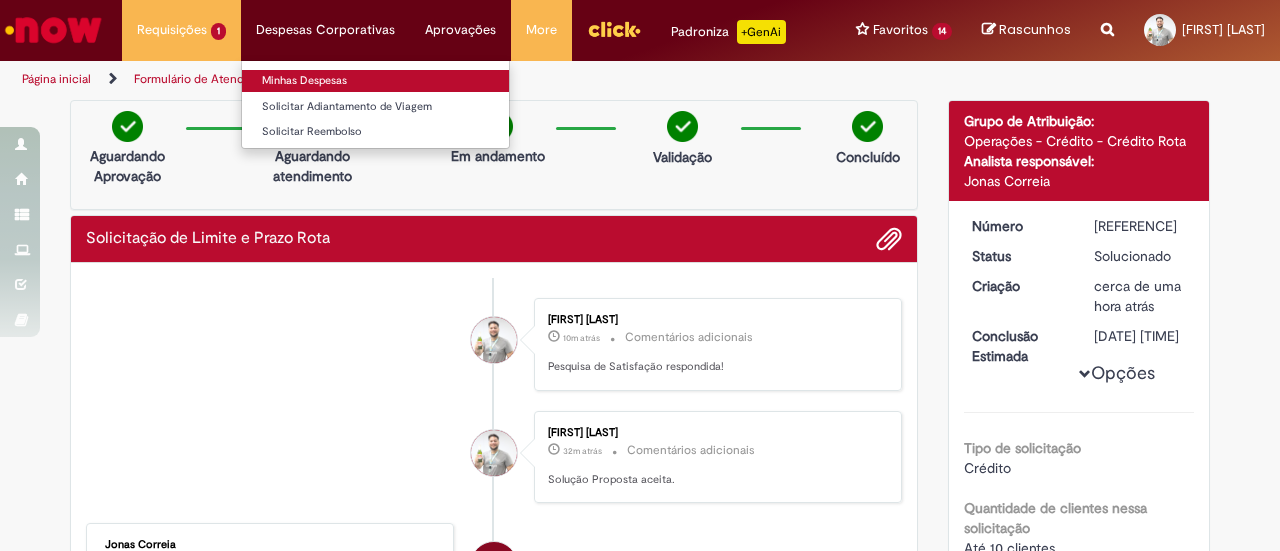 click on "Minhas Despesas" at bounding box center (375, 81) 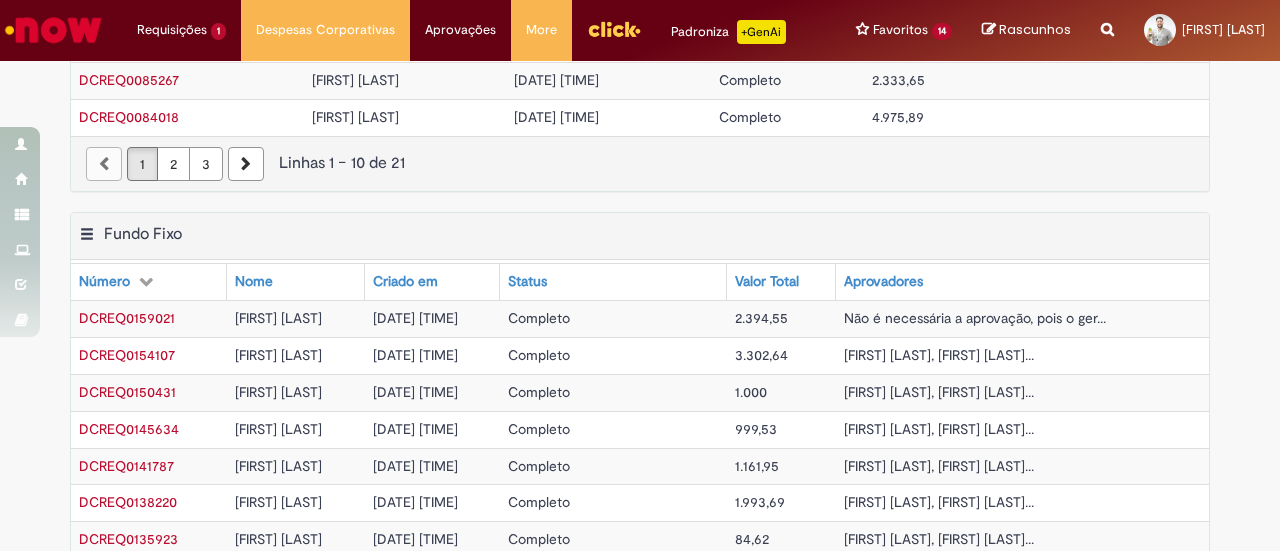 scroll, scrollTop: 400, scrollLeft: 0, axis: vertical 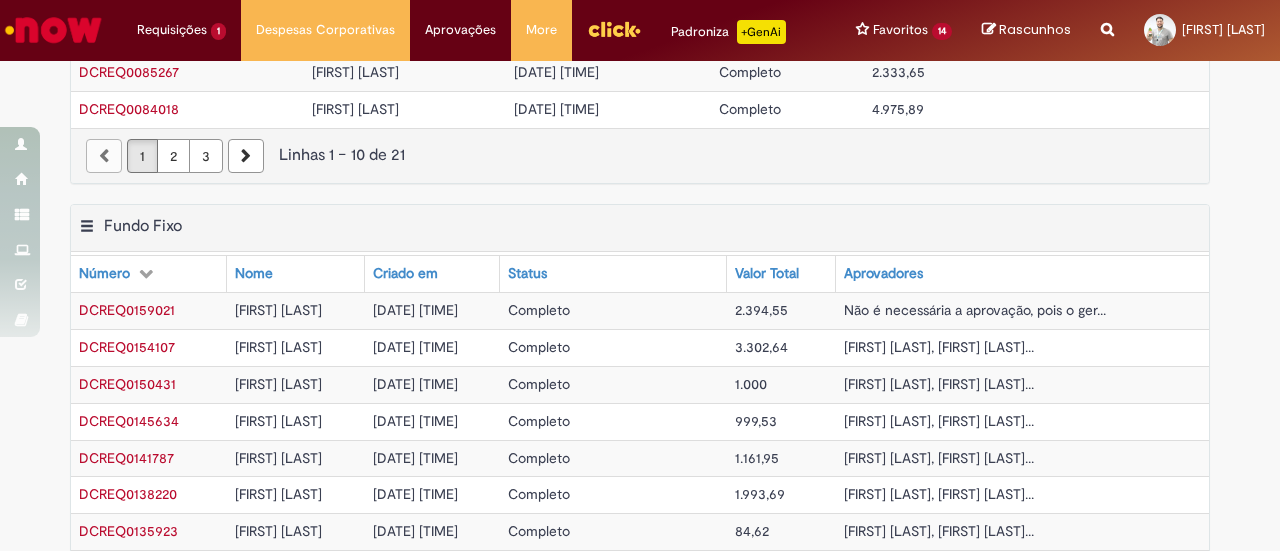 click on "26/12/2023 17:11:08" at bounding box center [609, 109] 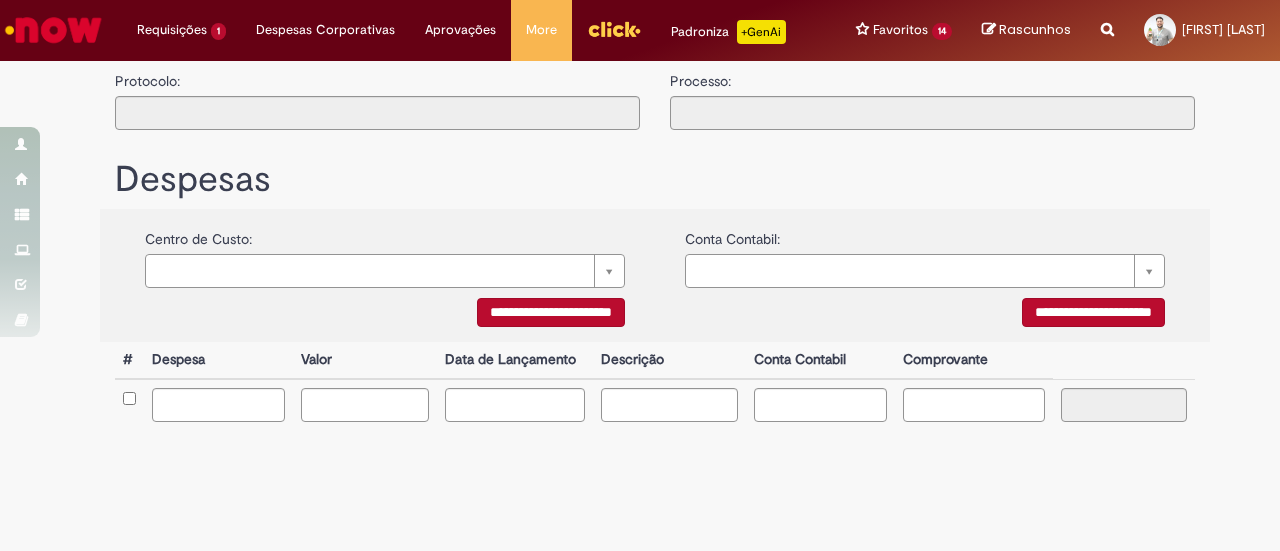 scroll, scrollTop: 0, scrollLeft: 0, axis: both 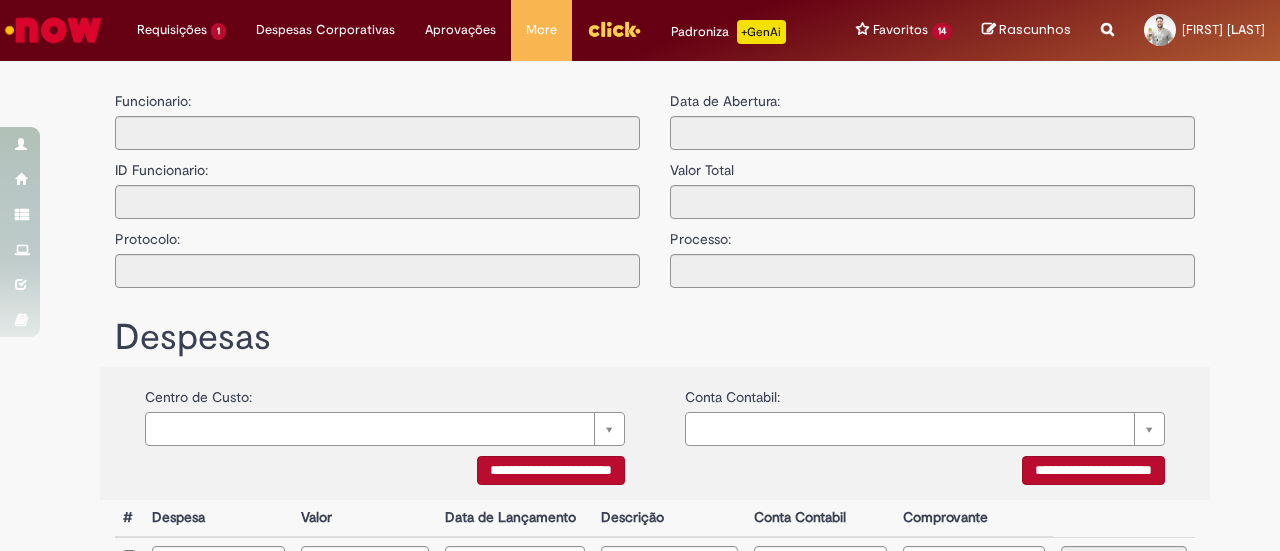 type on "**********" 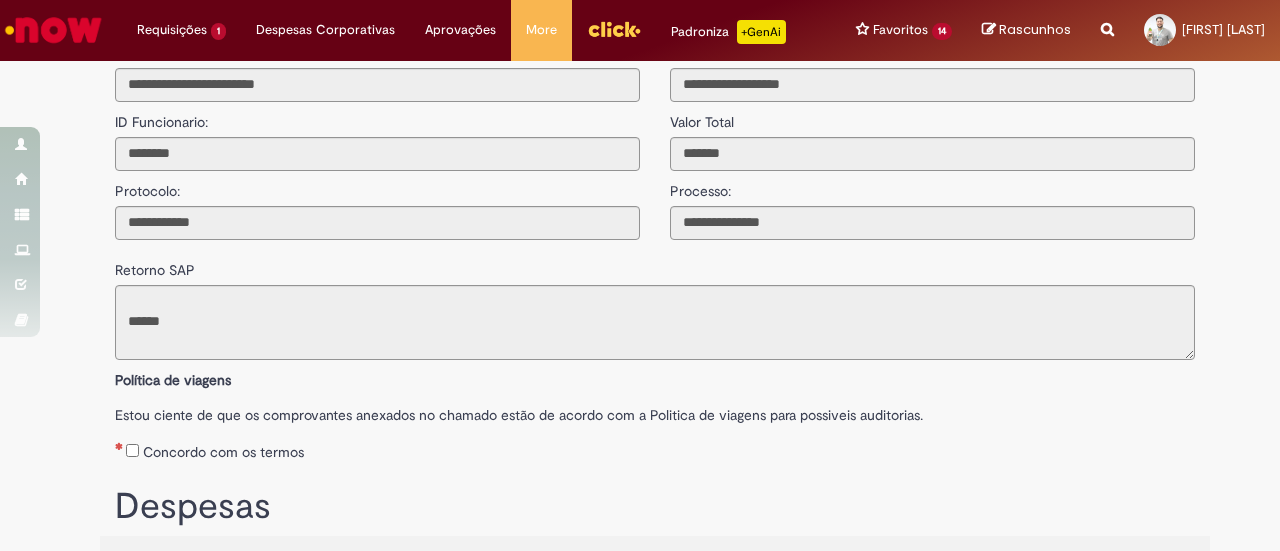 scroll, scrollTop: 16, scrollLeft: 0, axis: vertical 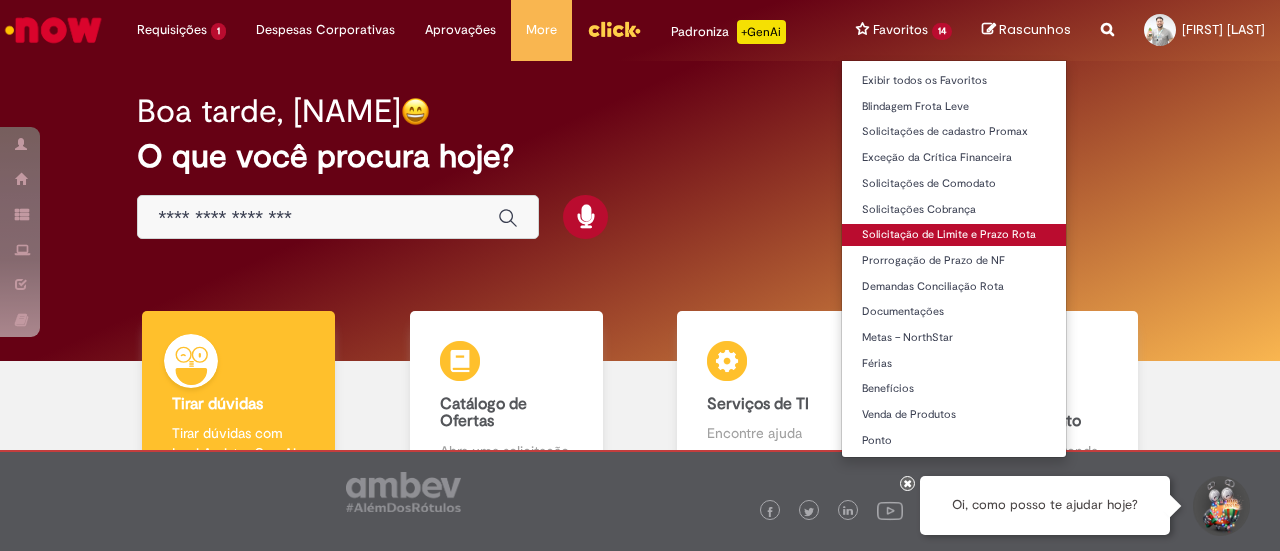 click on "Solicitação de Limite e Prazo Rota" at bounding box center [954, 235] 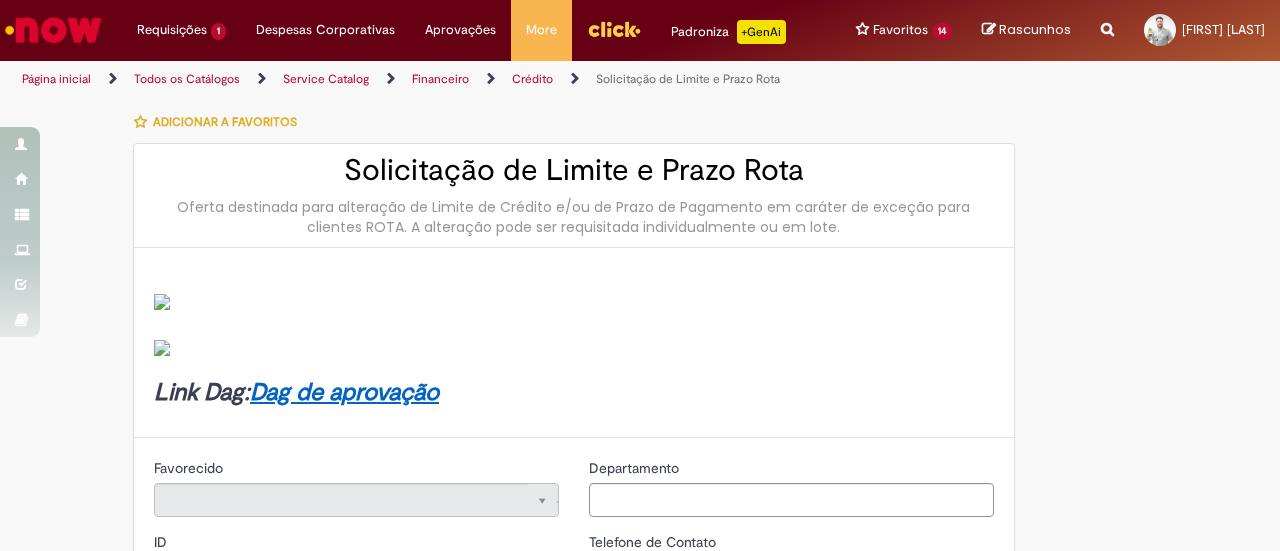 type on "********" 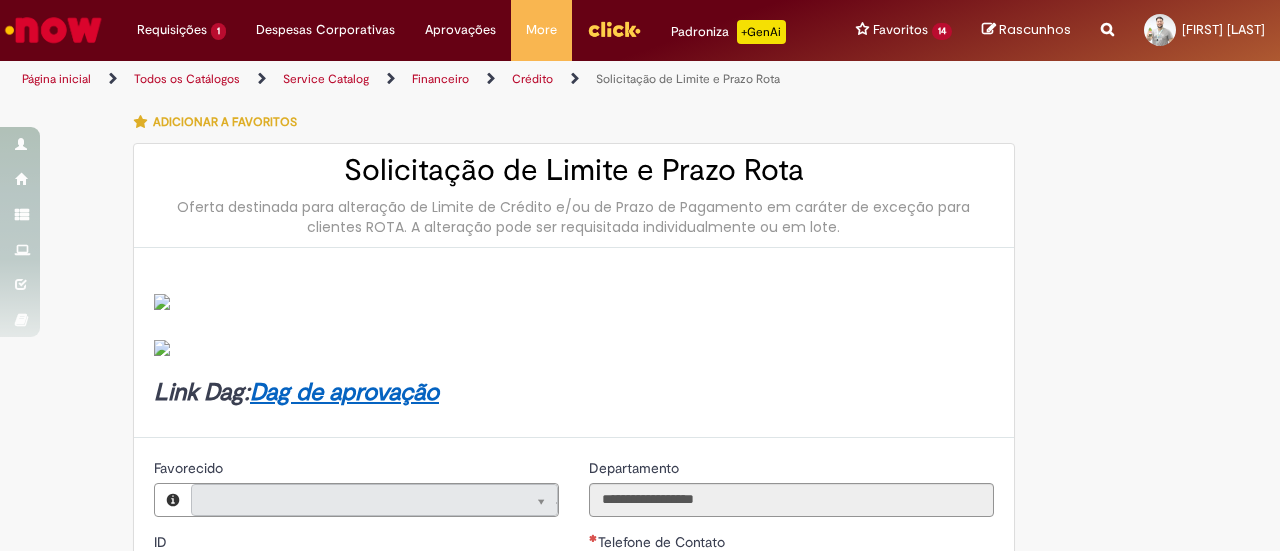 type on "**********" 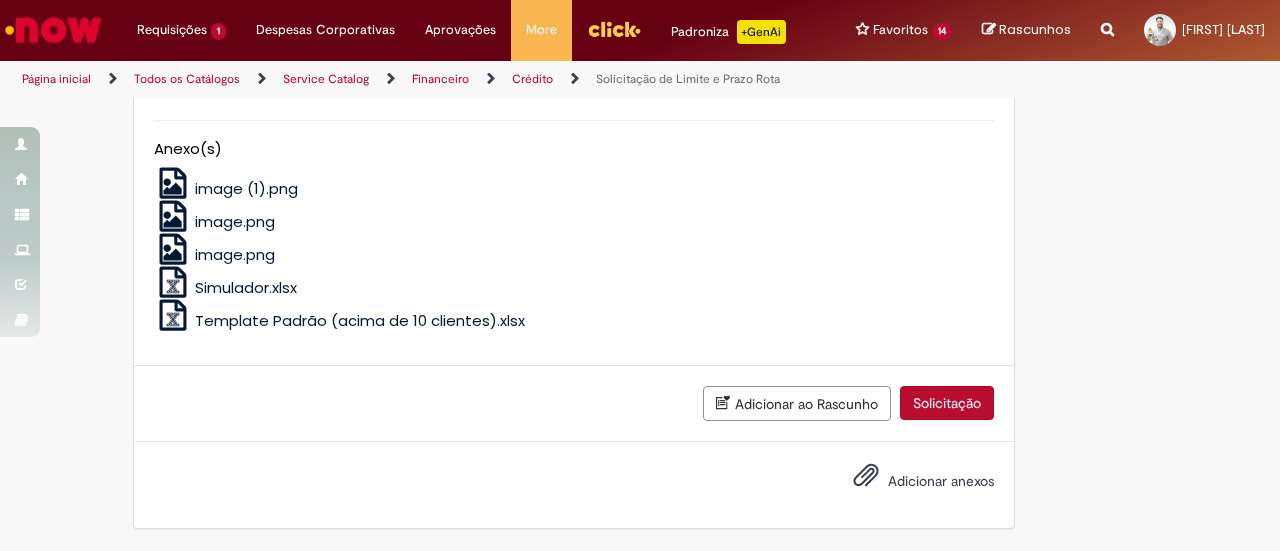 scroll, scrollTop: 1500, scrollLeft: 0, axis: vertical 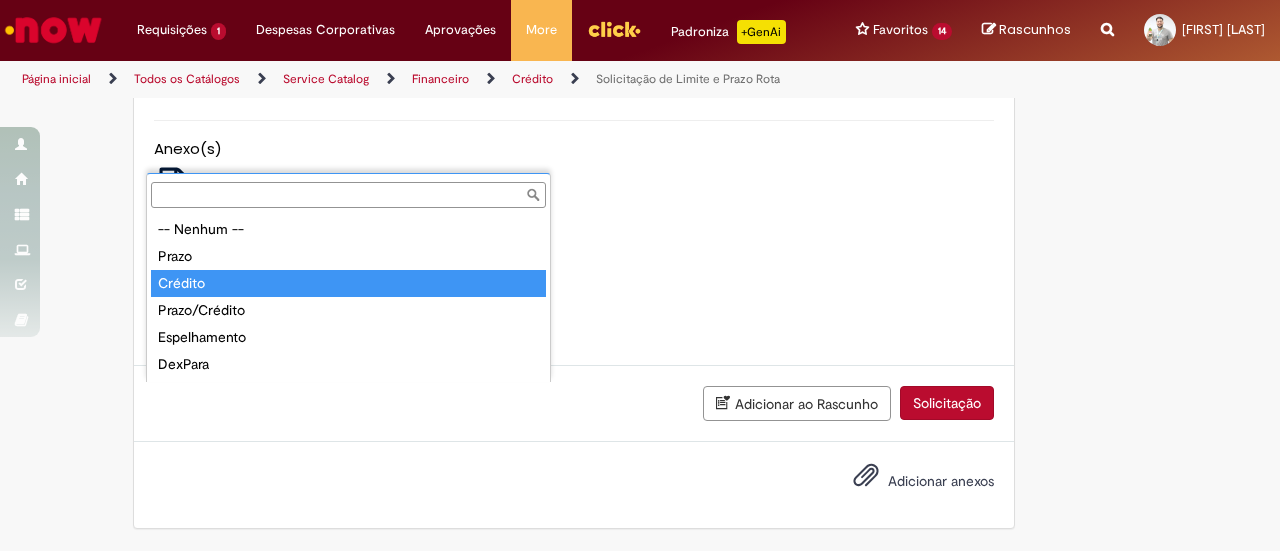 type on "*******" 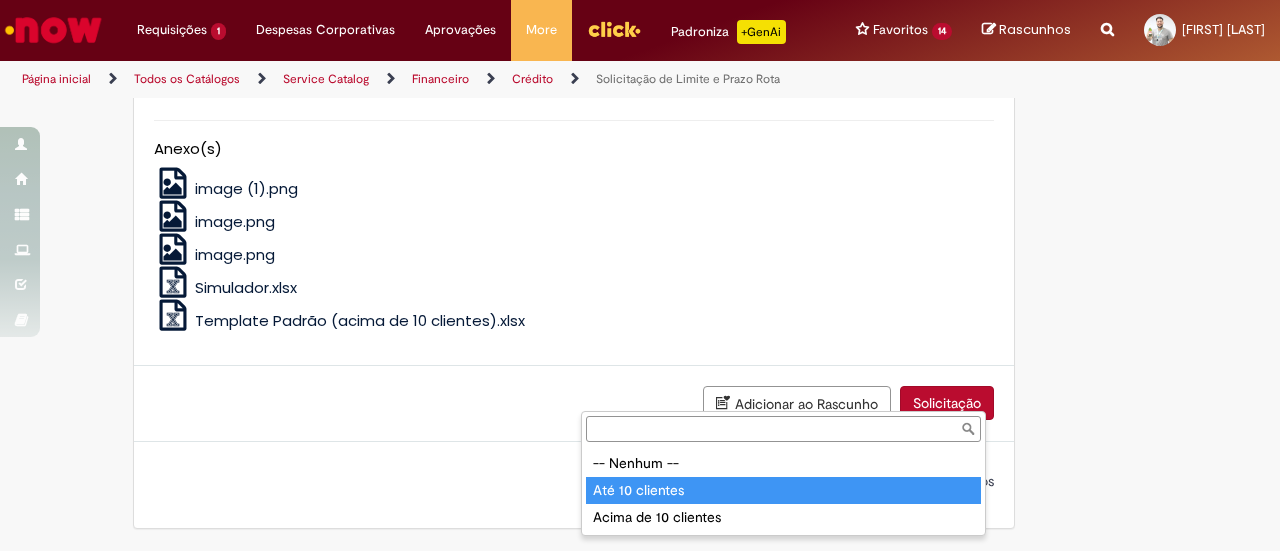 type on "**********" 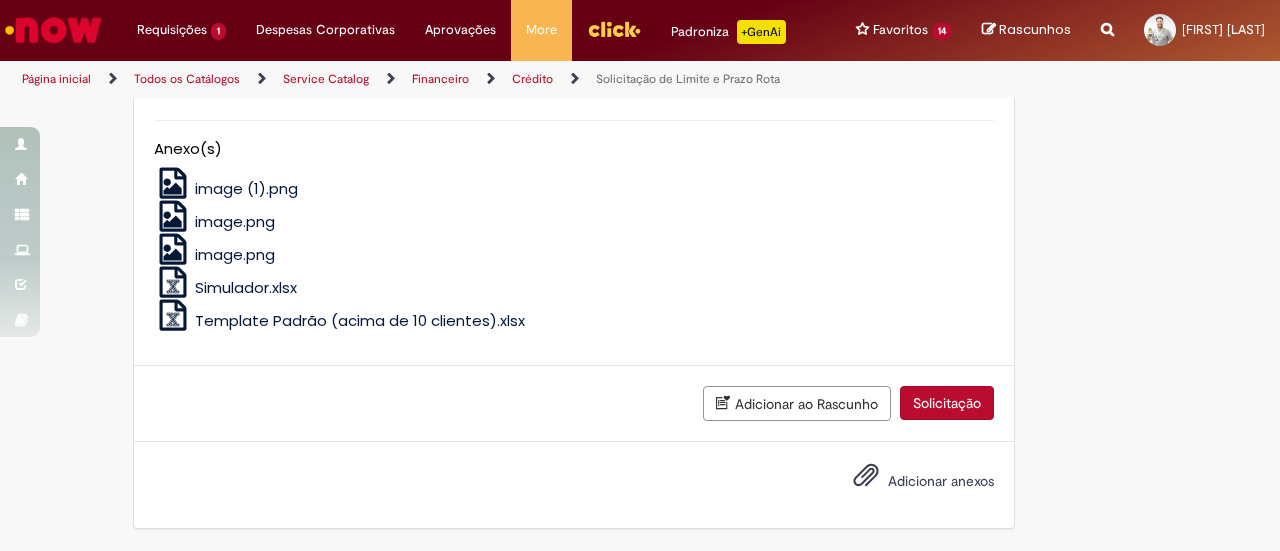 click on "Adicionar" at bounding box center [217, -184] 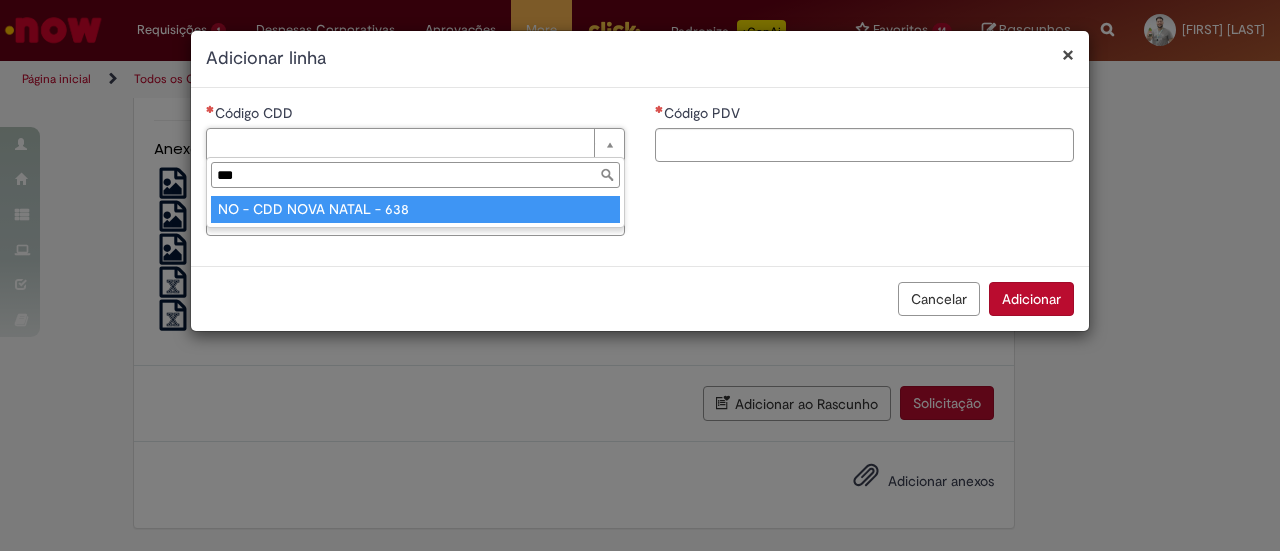 type on "***" 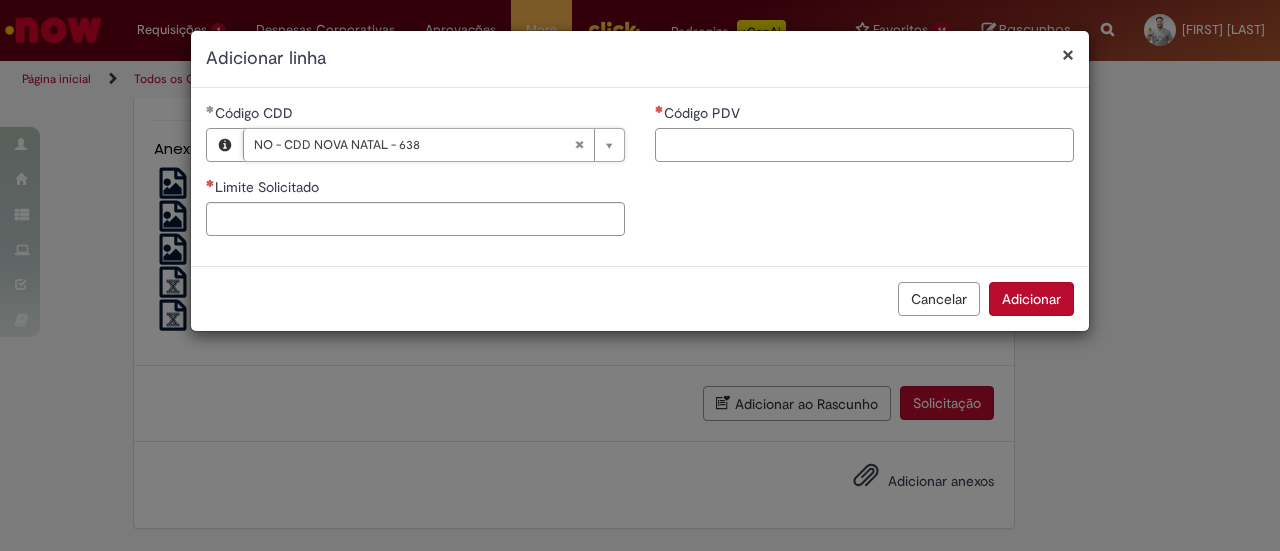 click on "Código PDV" at bounding box center [864, 145] 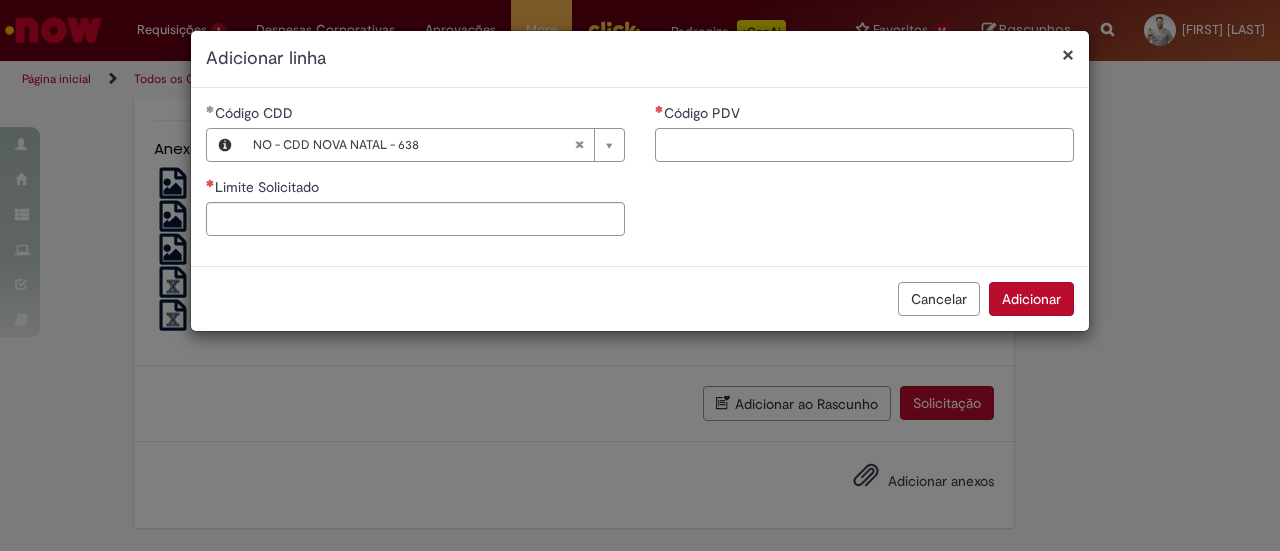 paste on "*****" 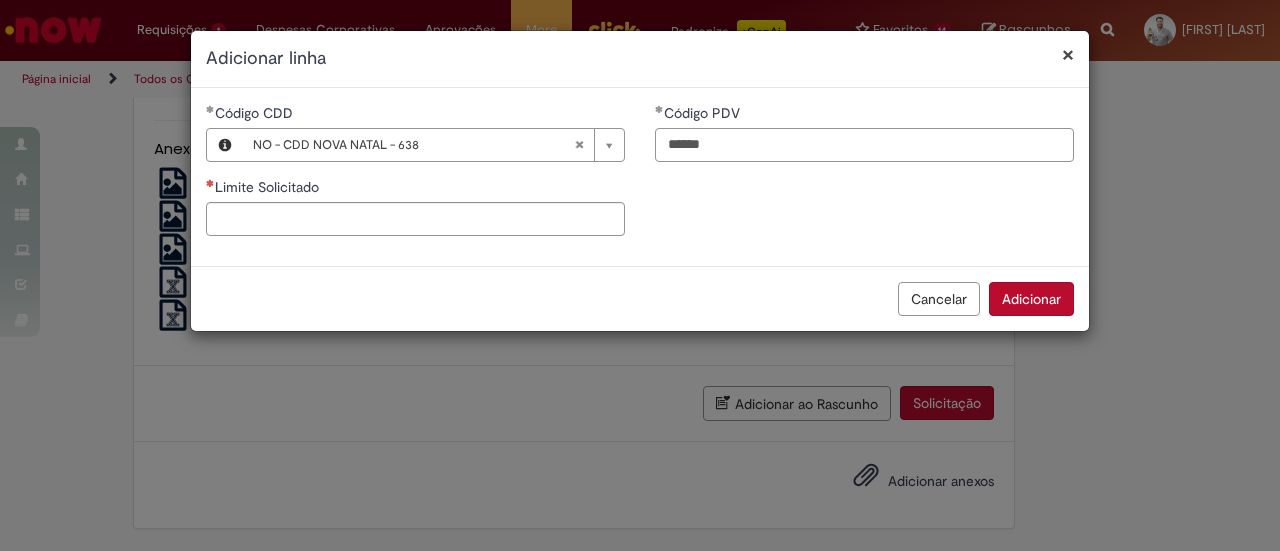 type on "*****" 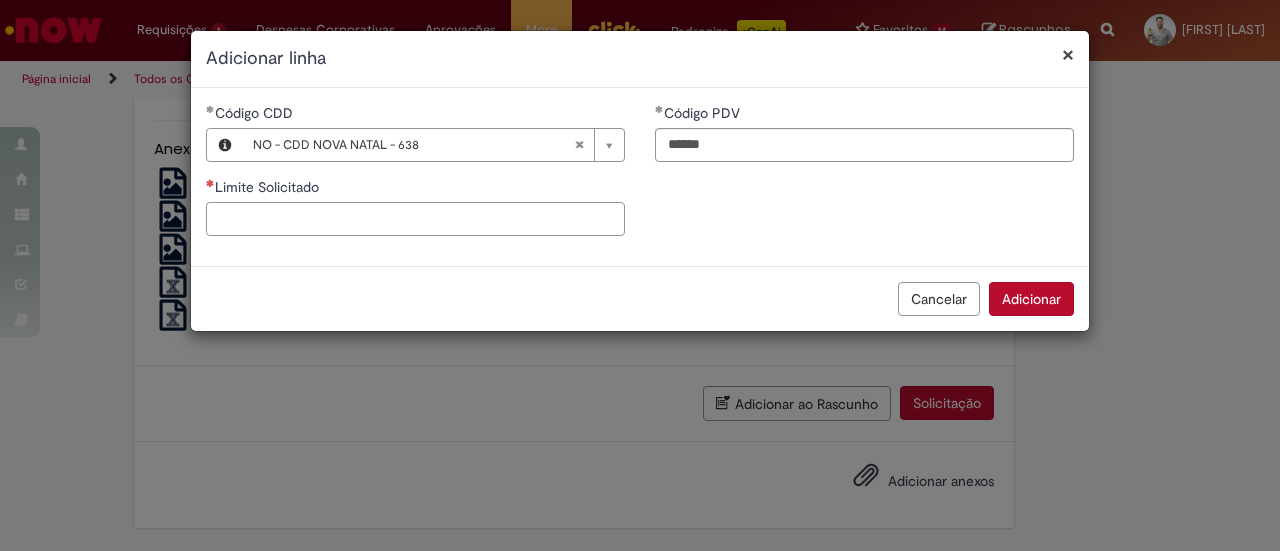 click on "Limite Solicitado" at bounding box center (415, 219) 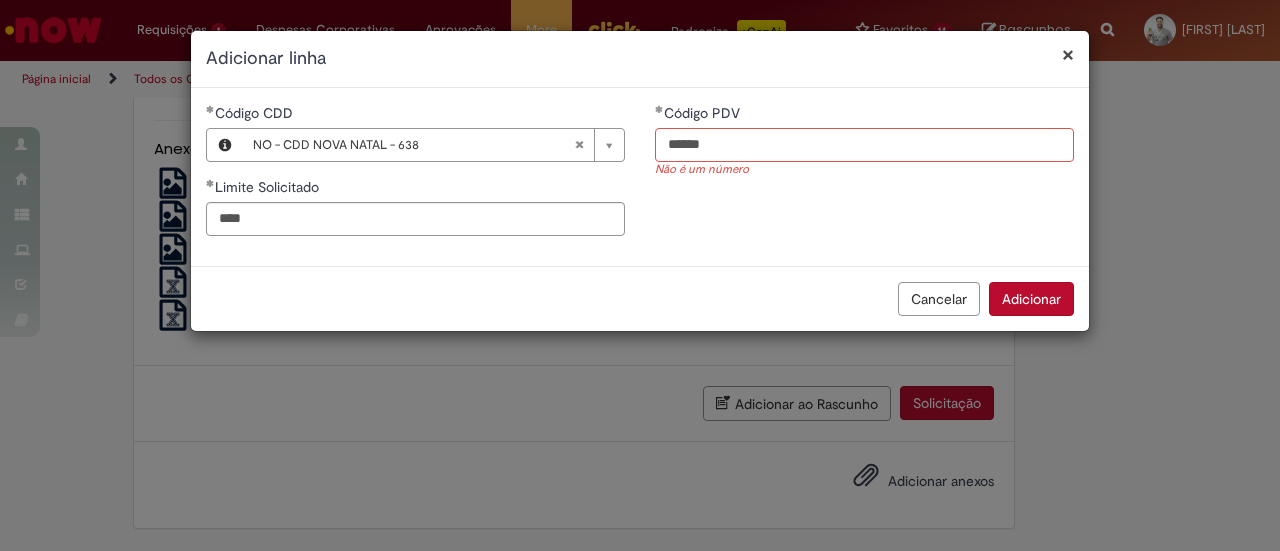 type on "********" 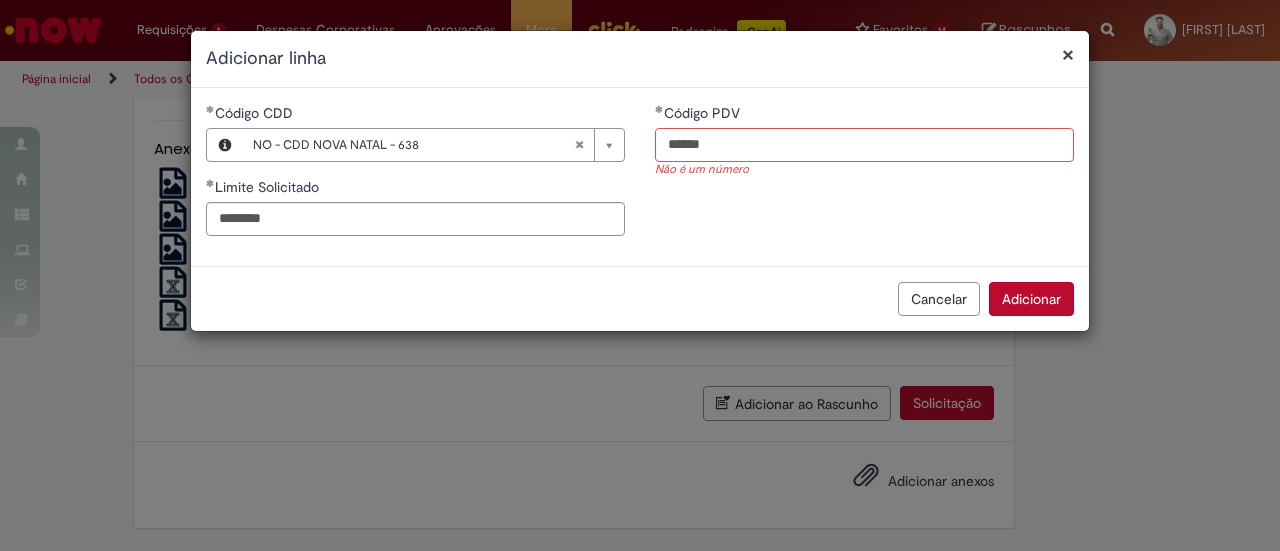click on "*****" at bounding box center (864, 145) 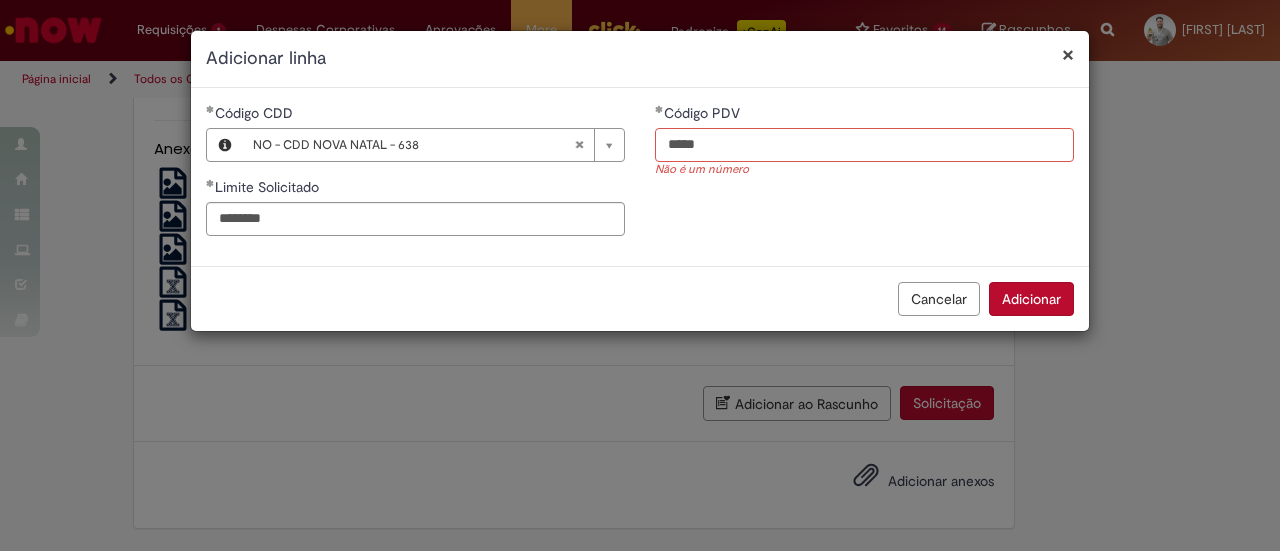 click on "*****" at bounding box center (864, 145) 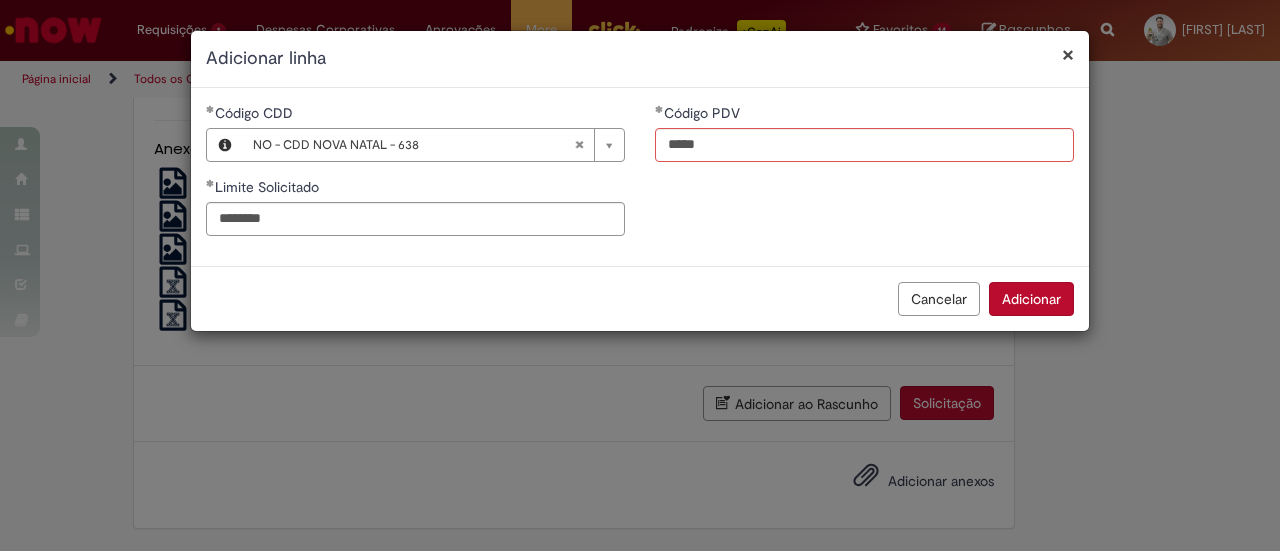 click on "**********" at bounding box center [640, 177] 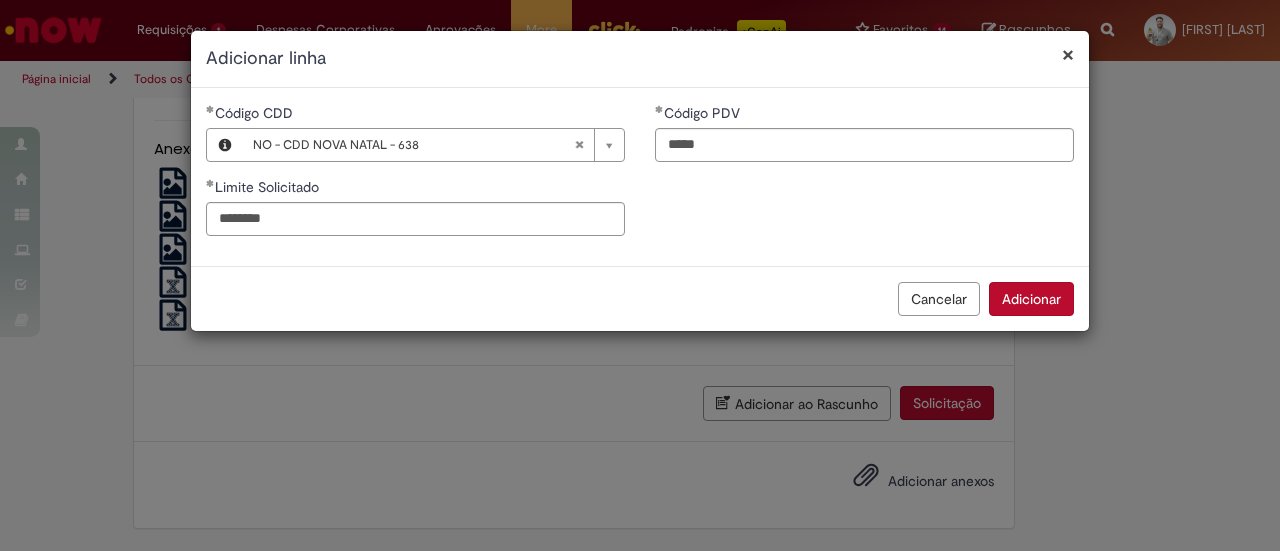 click on "Adicionar" at bounding box center [1031, 299] 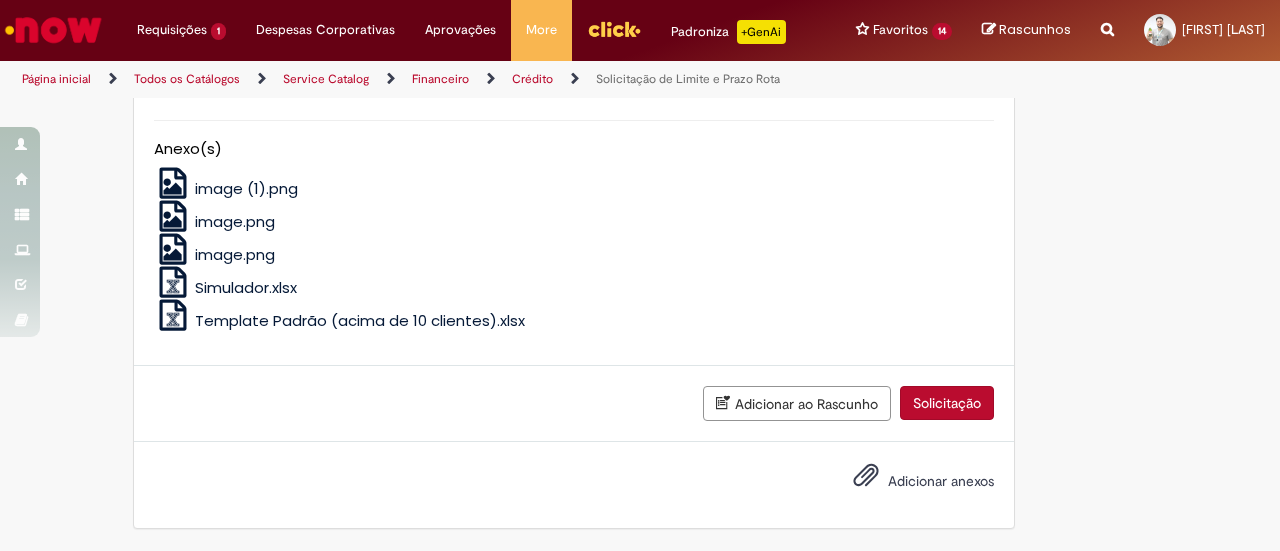 scroll, scrollTop: 2000, scrollLeft: 0, axis: vertical 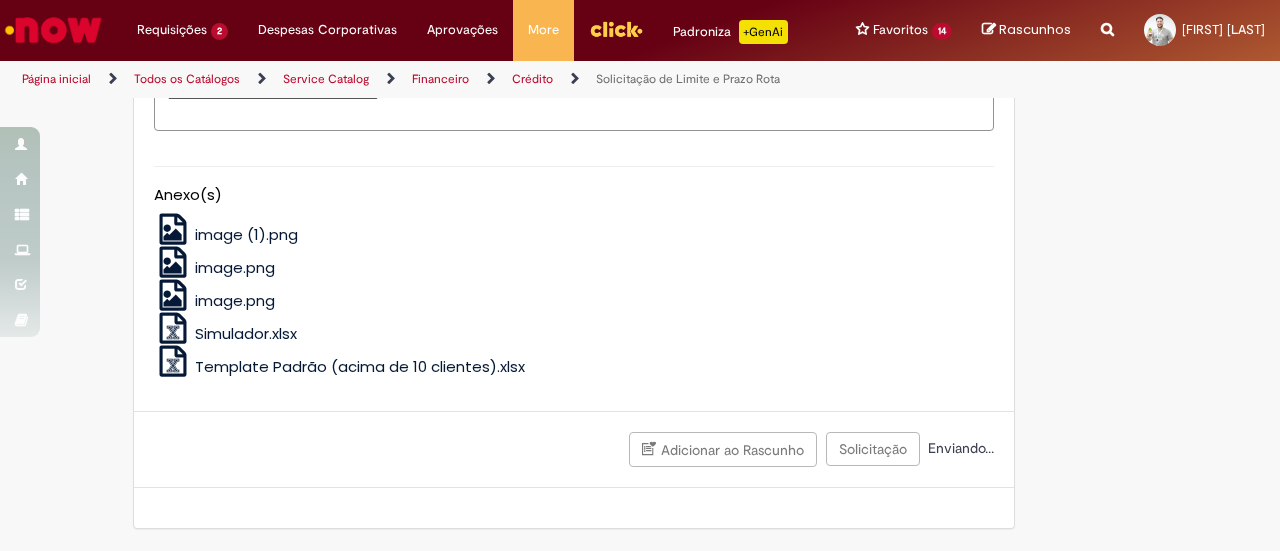 click on "**********" at bounding box center [574, 104] 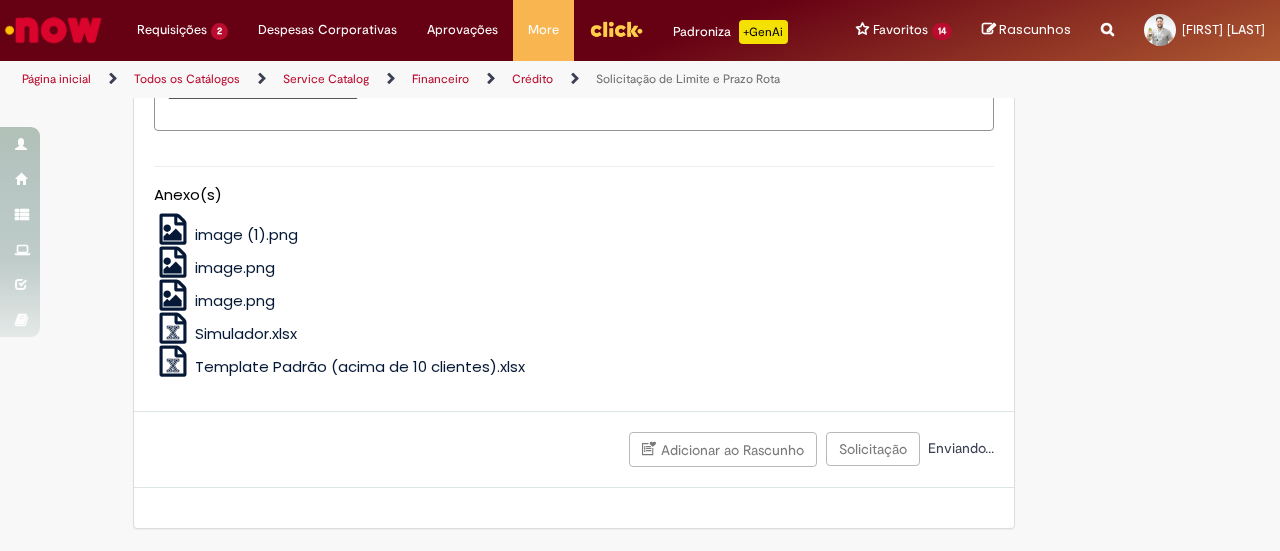 type on "**********" 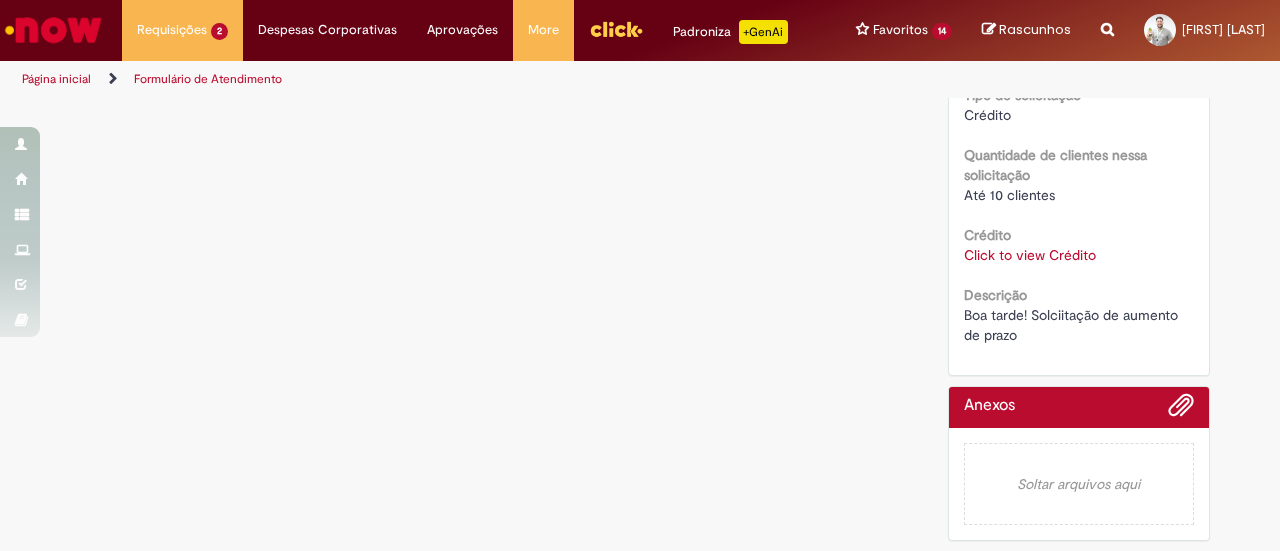 scroll, scrollTop: 0, scrollLeft: 0, axis: both 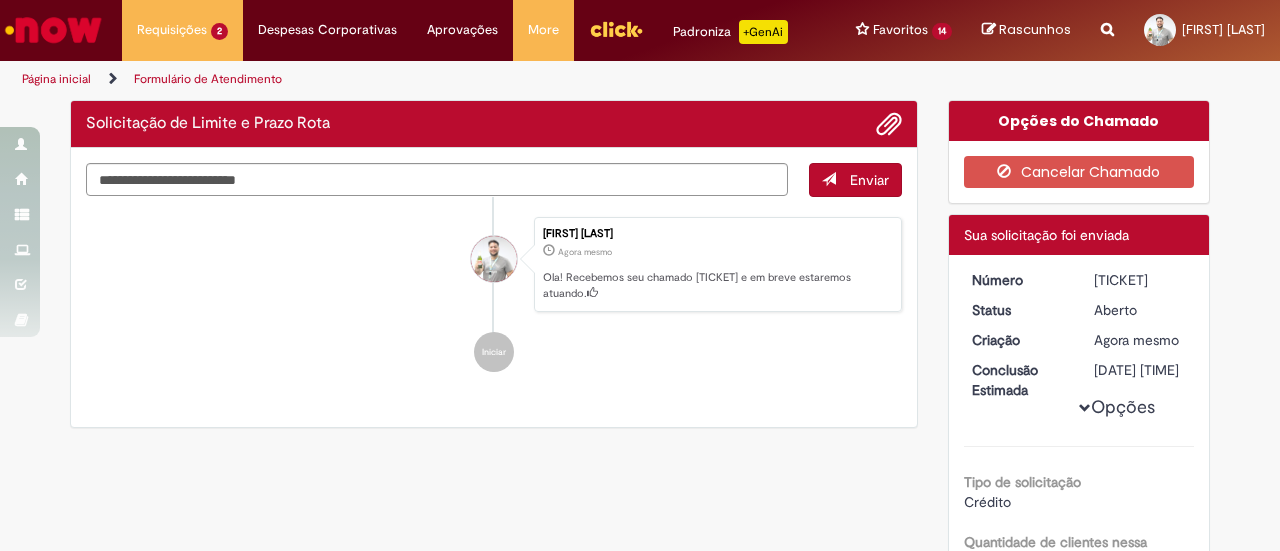 click on "Leonardo Peixoto Carvalho
Agora mesmo Agora mesmo
Ola! Recebemos seu chamado R13351574 e em breve estaremos atuando.
Iniciar" at bounding box center [494, 295] 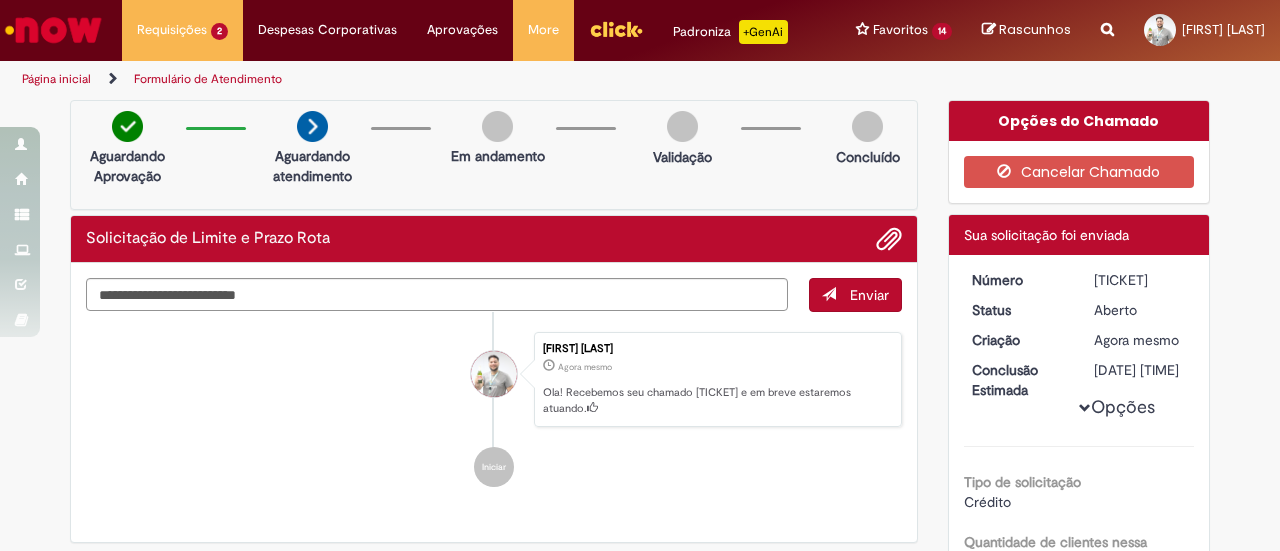 click on "Aguardando Aprovação
Aguardando atendimento
Em andamento
Validação
Concluído" at bounding box center [494, 155] 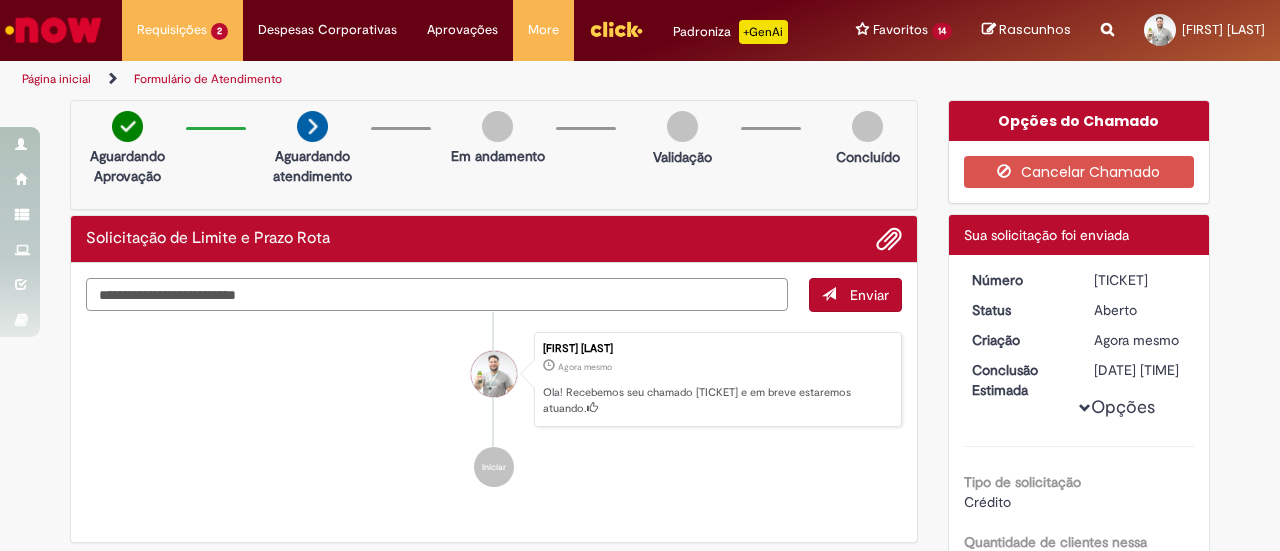 click at bounding box center [437, 294] 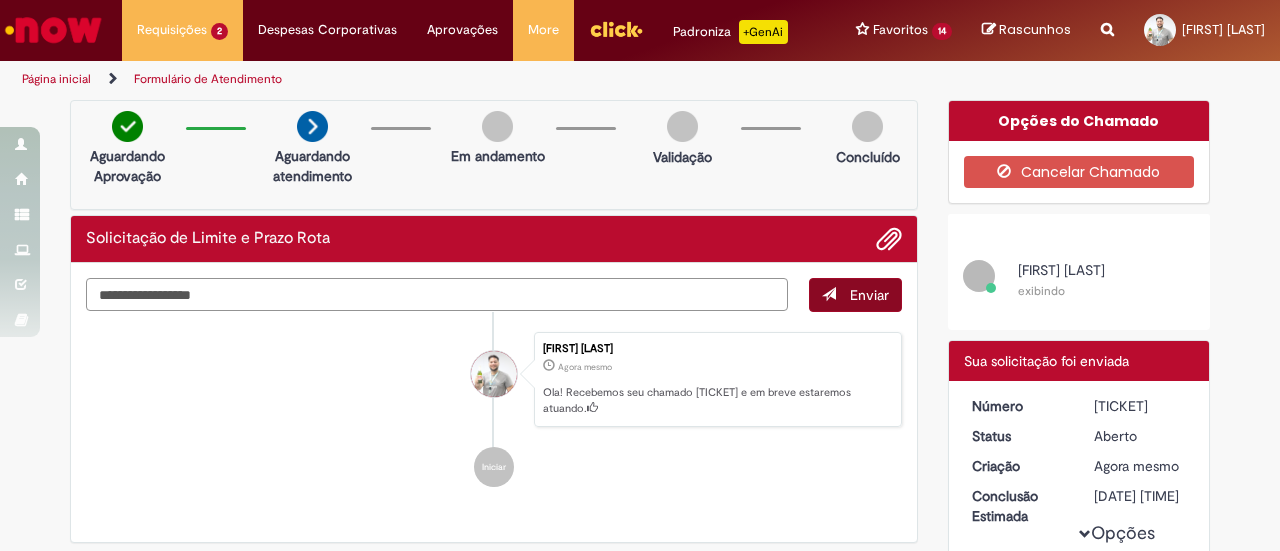 type on "**********" 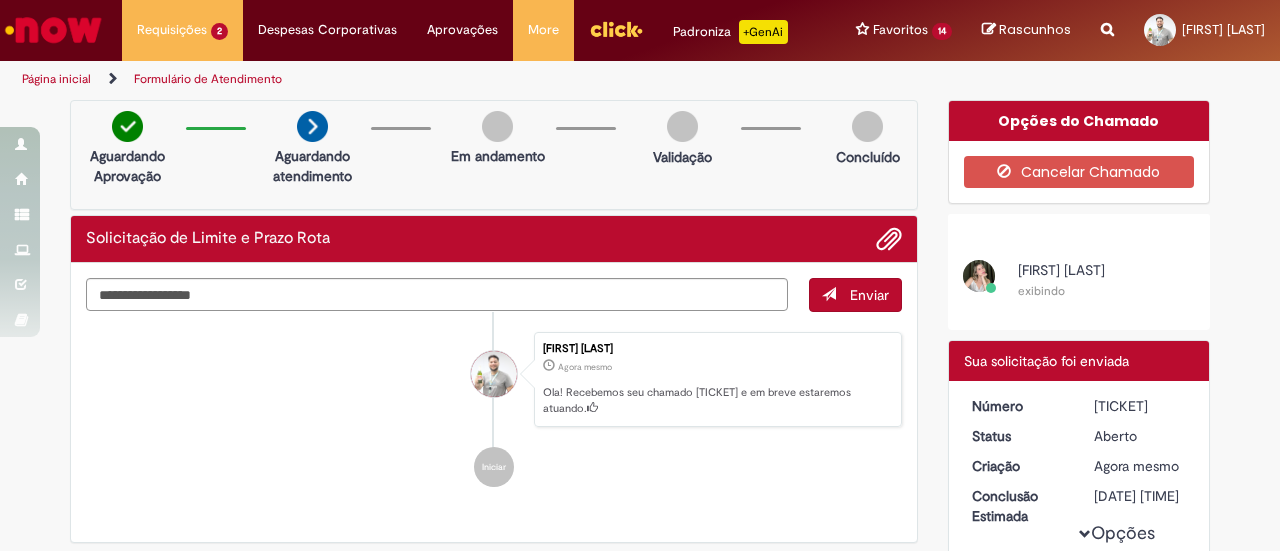 click on "Enviar" at bounding box center [855, 295] 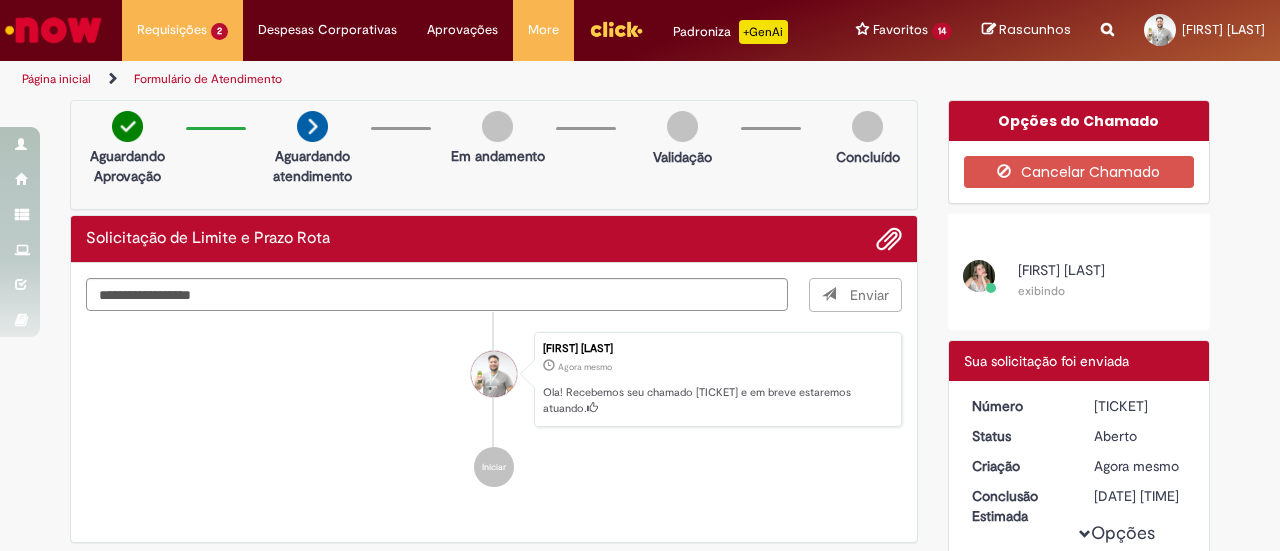 type 